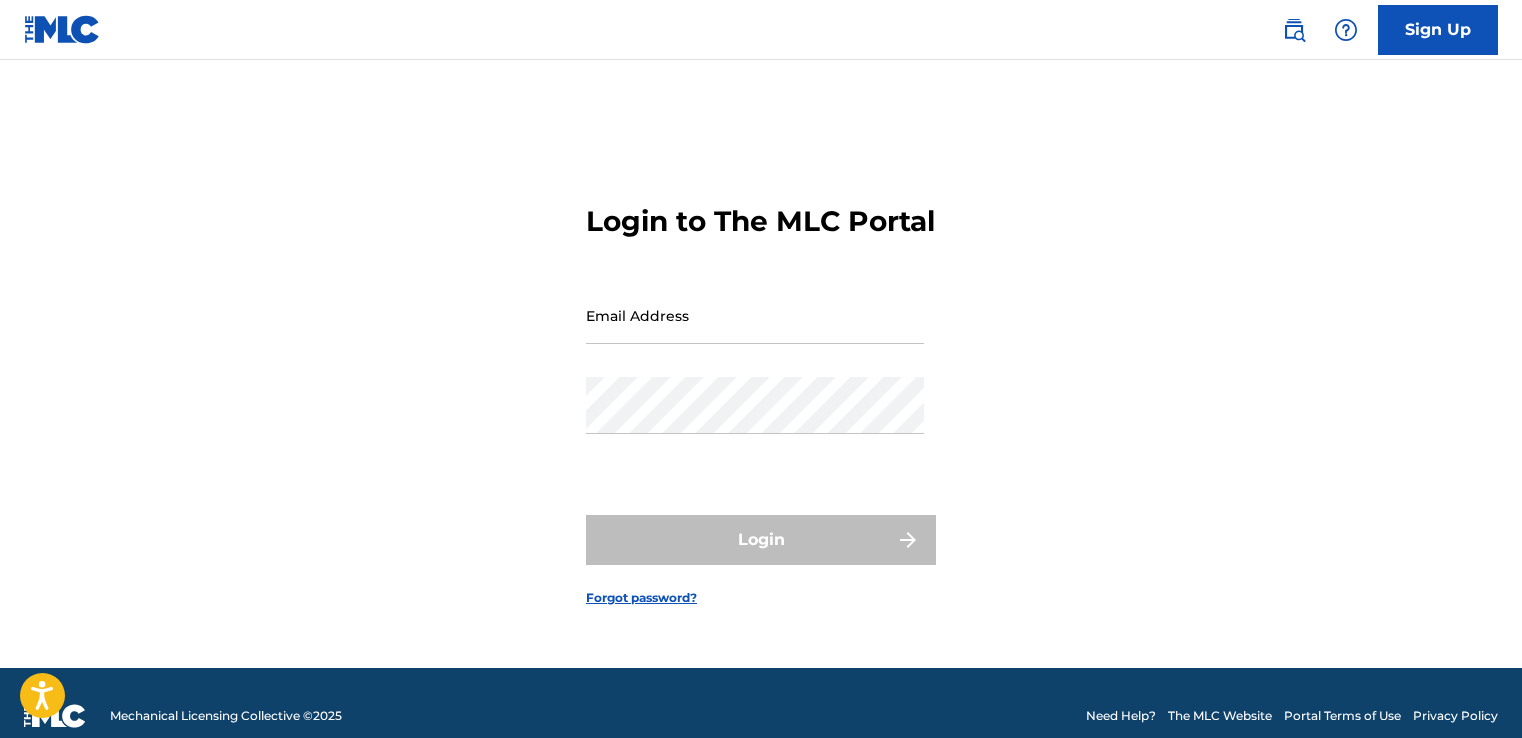 scroll, scrollTop: 0, scrollLeft: 0, axis: both 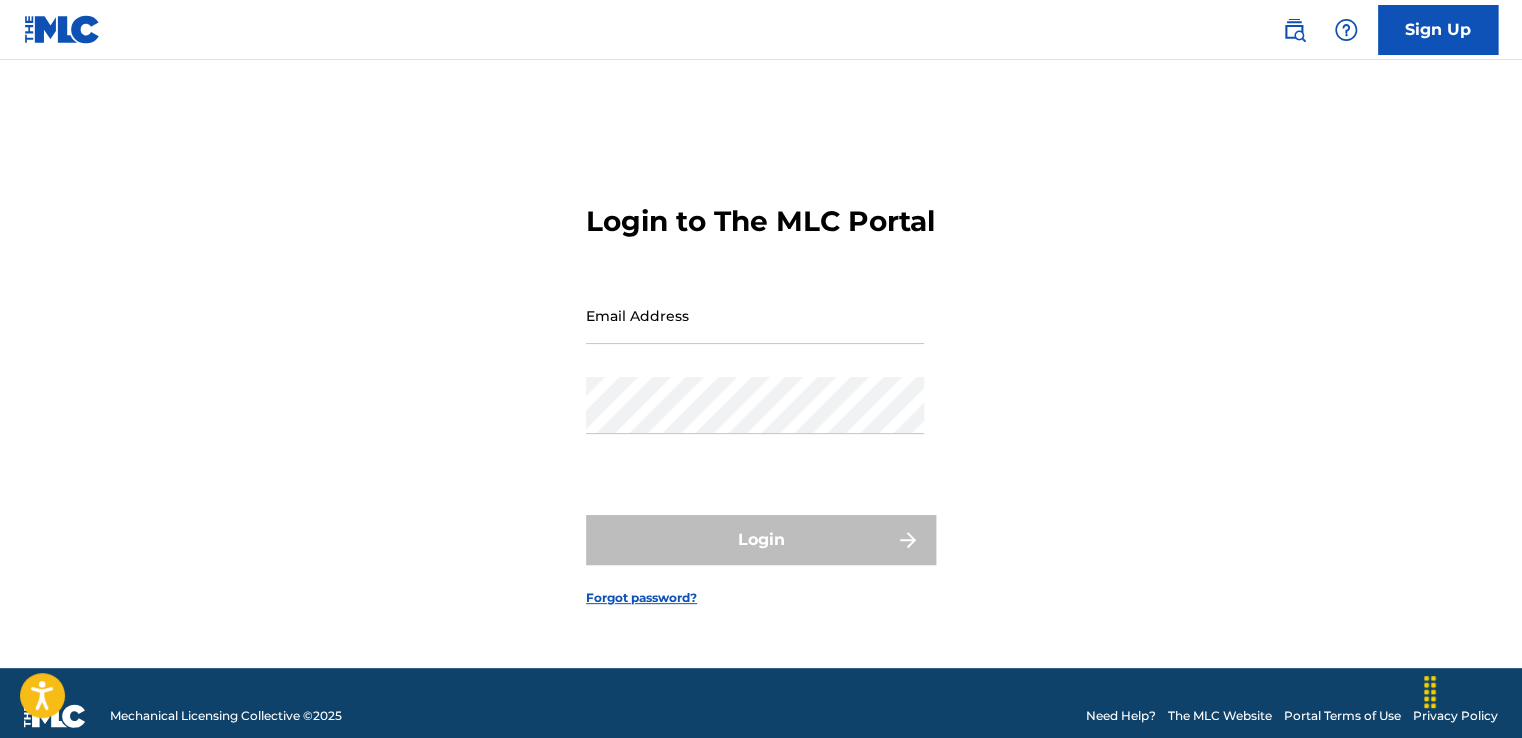 type on "[EMAIL_MASKED]" 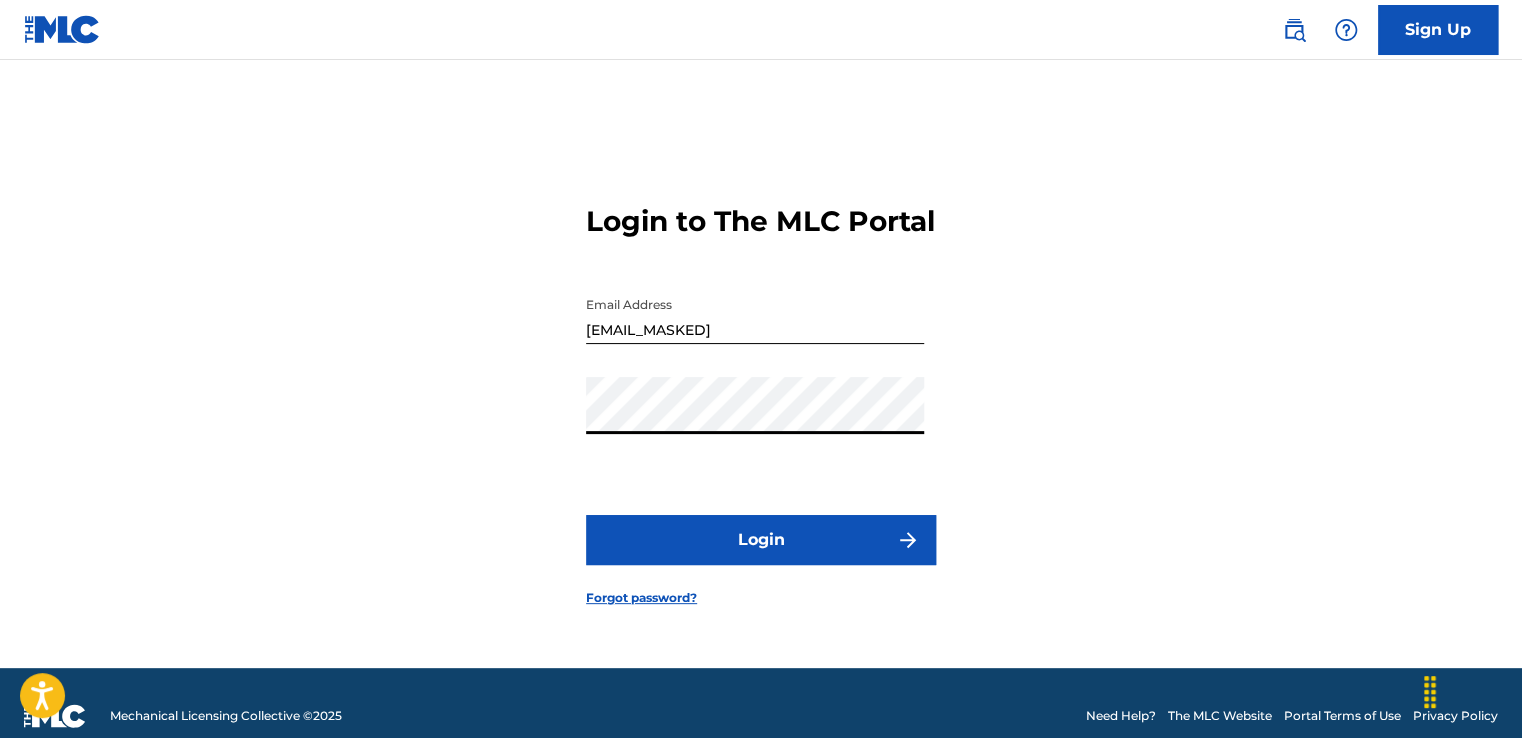 click on "Login" at bounding box center [761, 540] 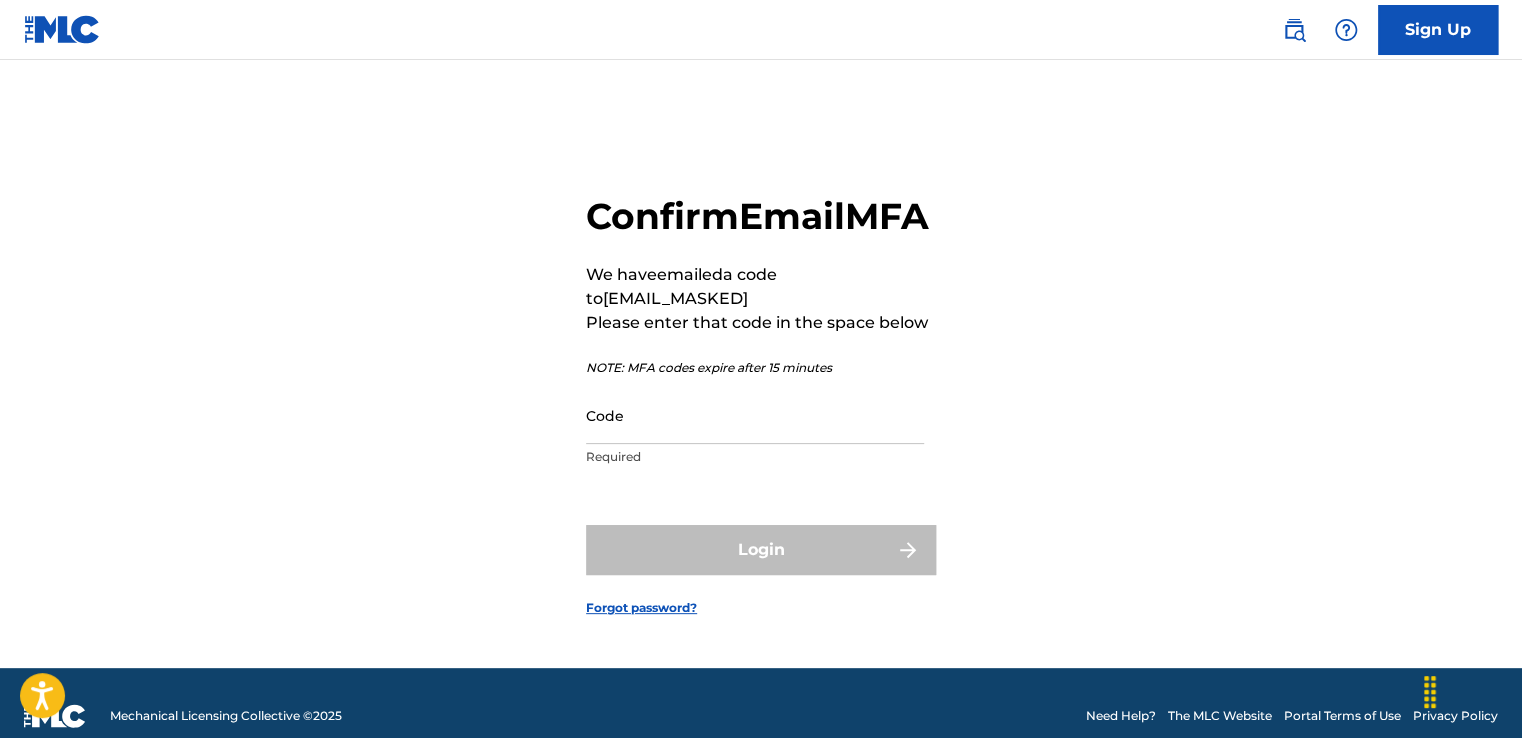 click on "Code" at bounding box center [755, 415] 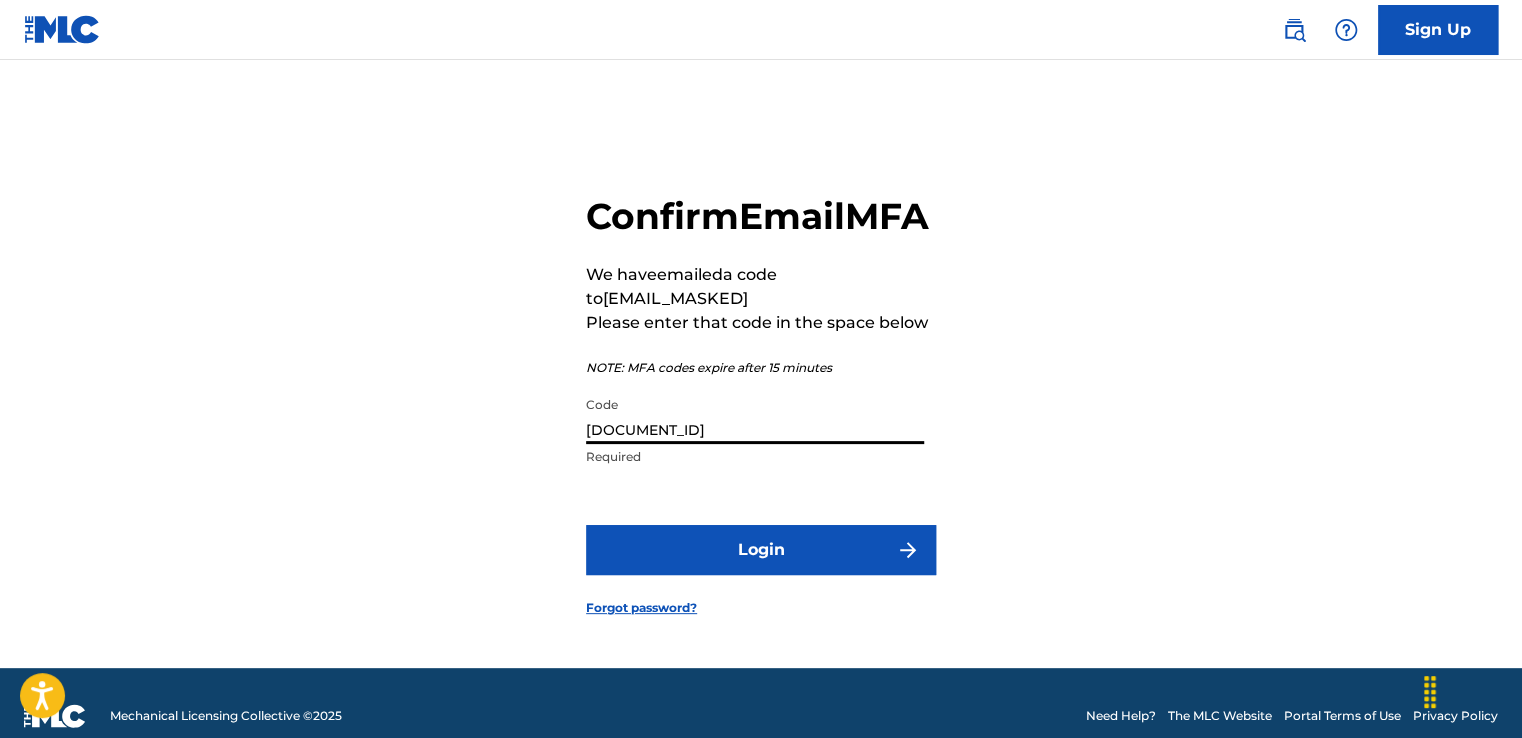 type on "[DOCUMENT_ID]" 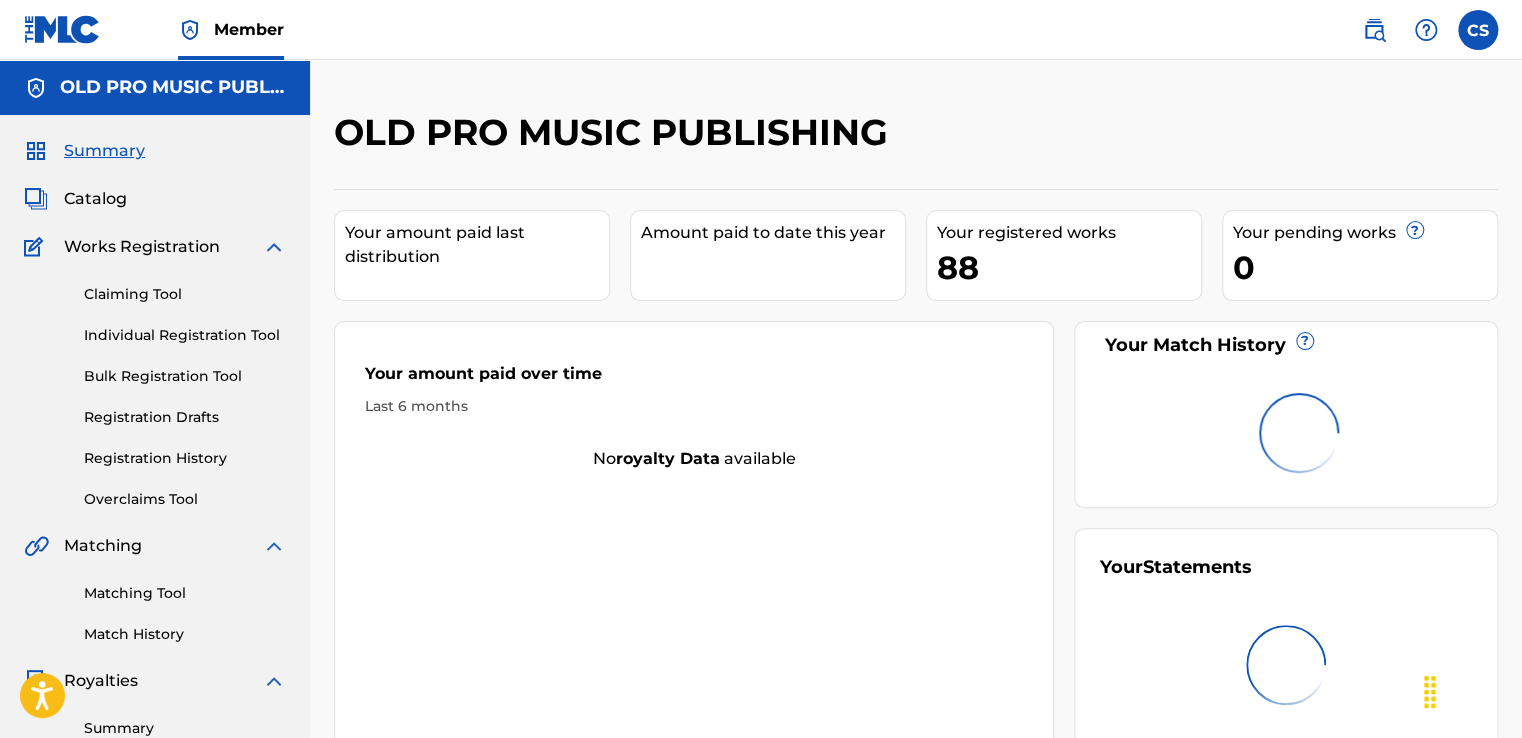 scroll, scrollTop: 0, scrollLeft: 0, axis: both 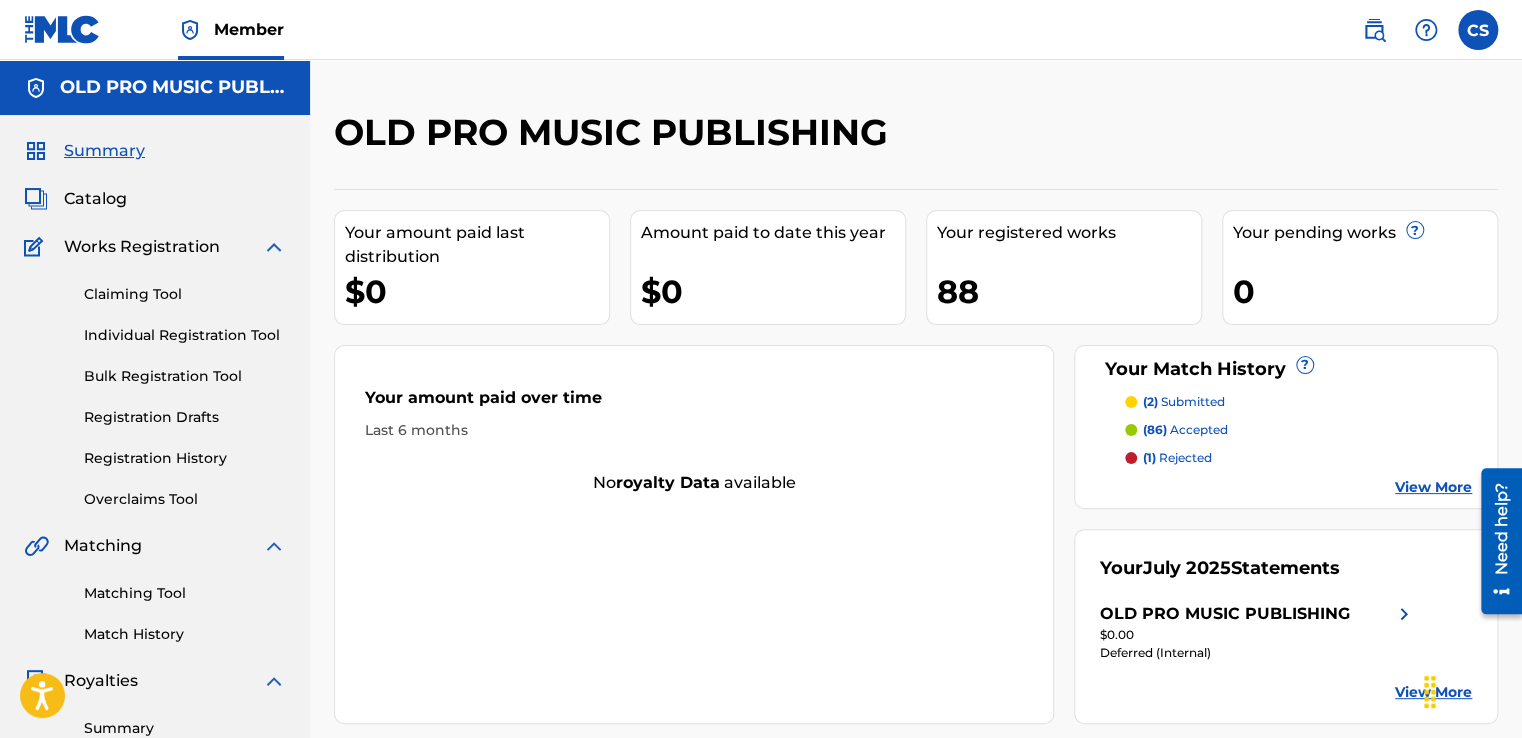 click on "Matching Tool" at bounding box center (185, 593) 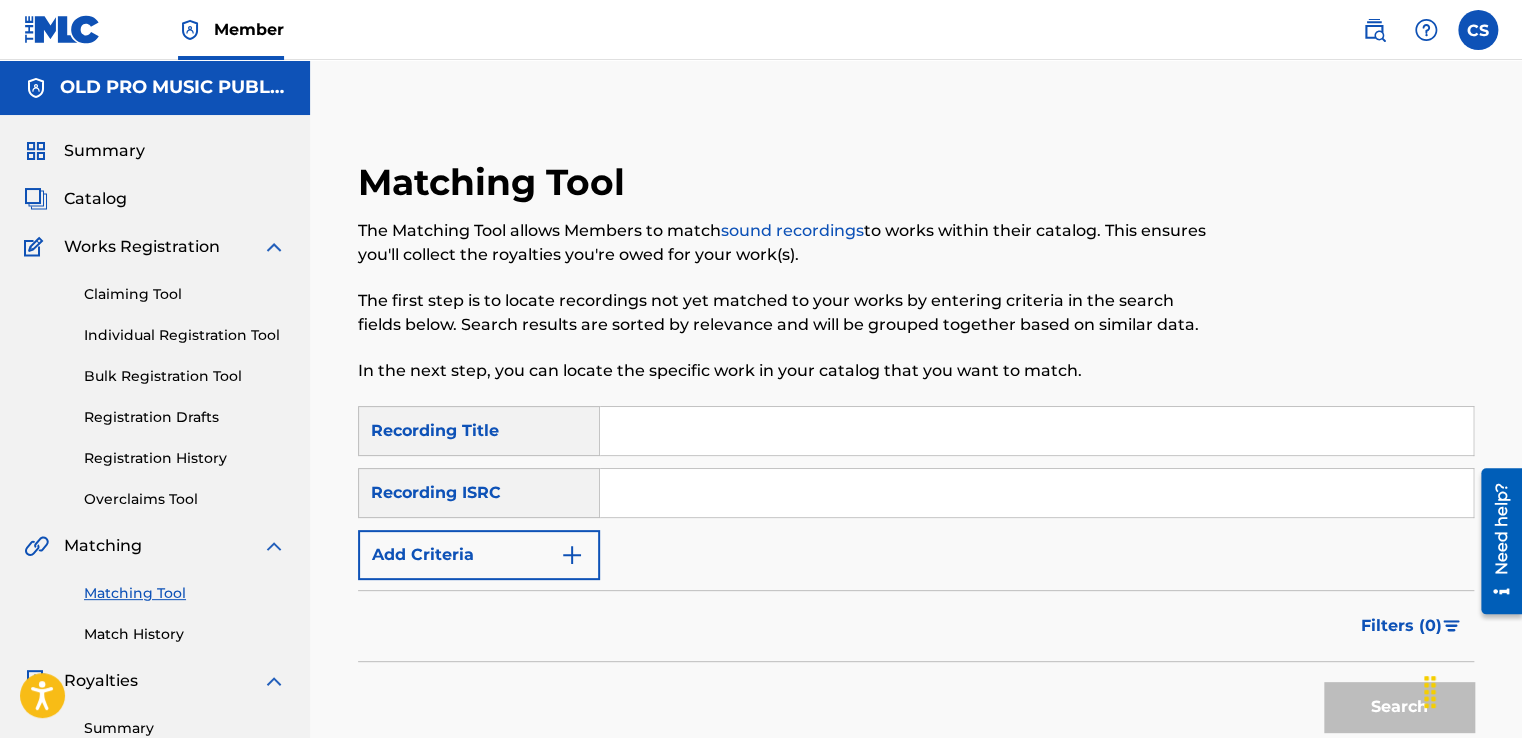 click on "Add Criteria" at bounding box center [479, 555] 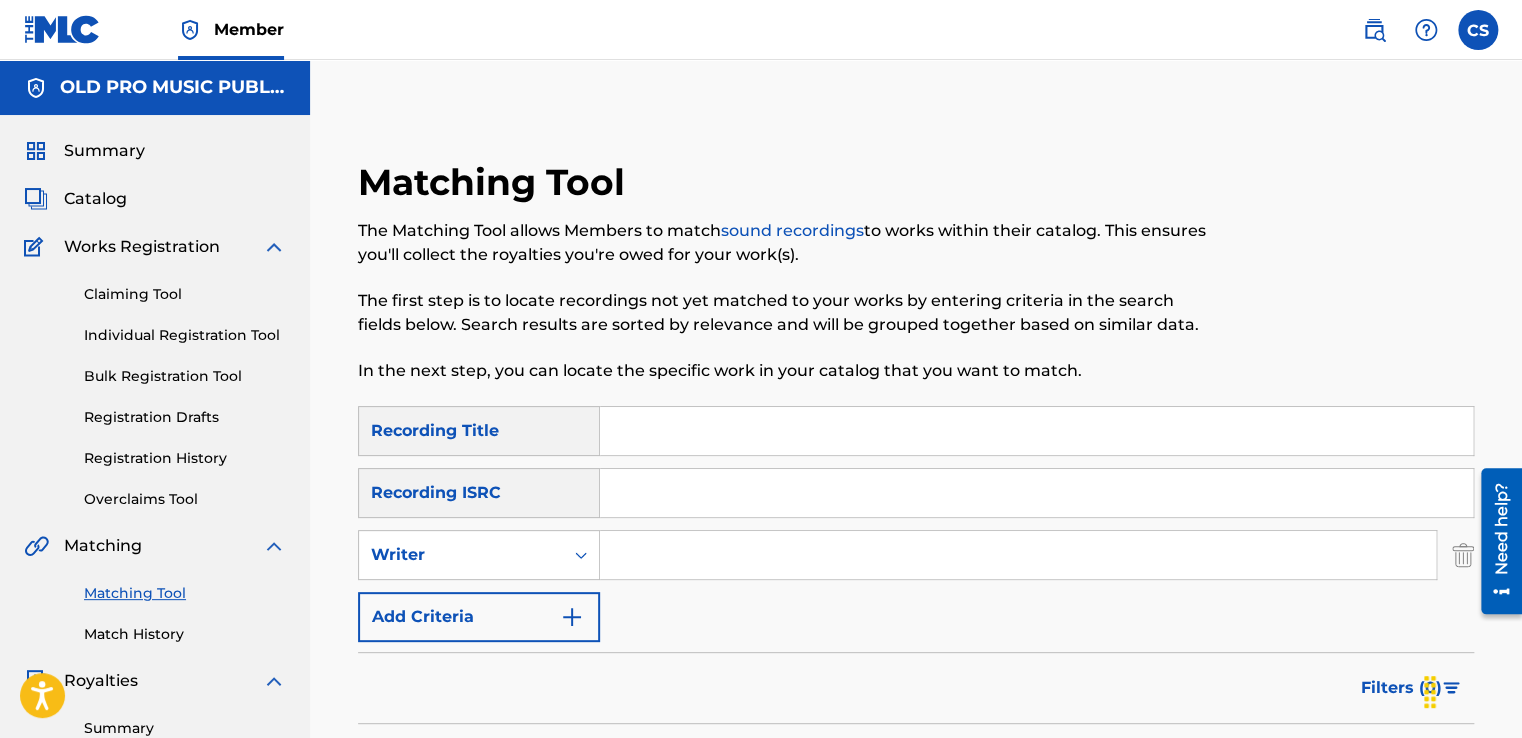 click at bounding box center (1018, 555) 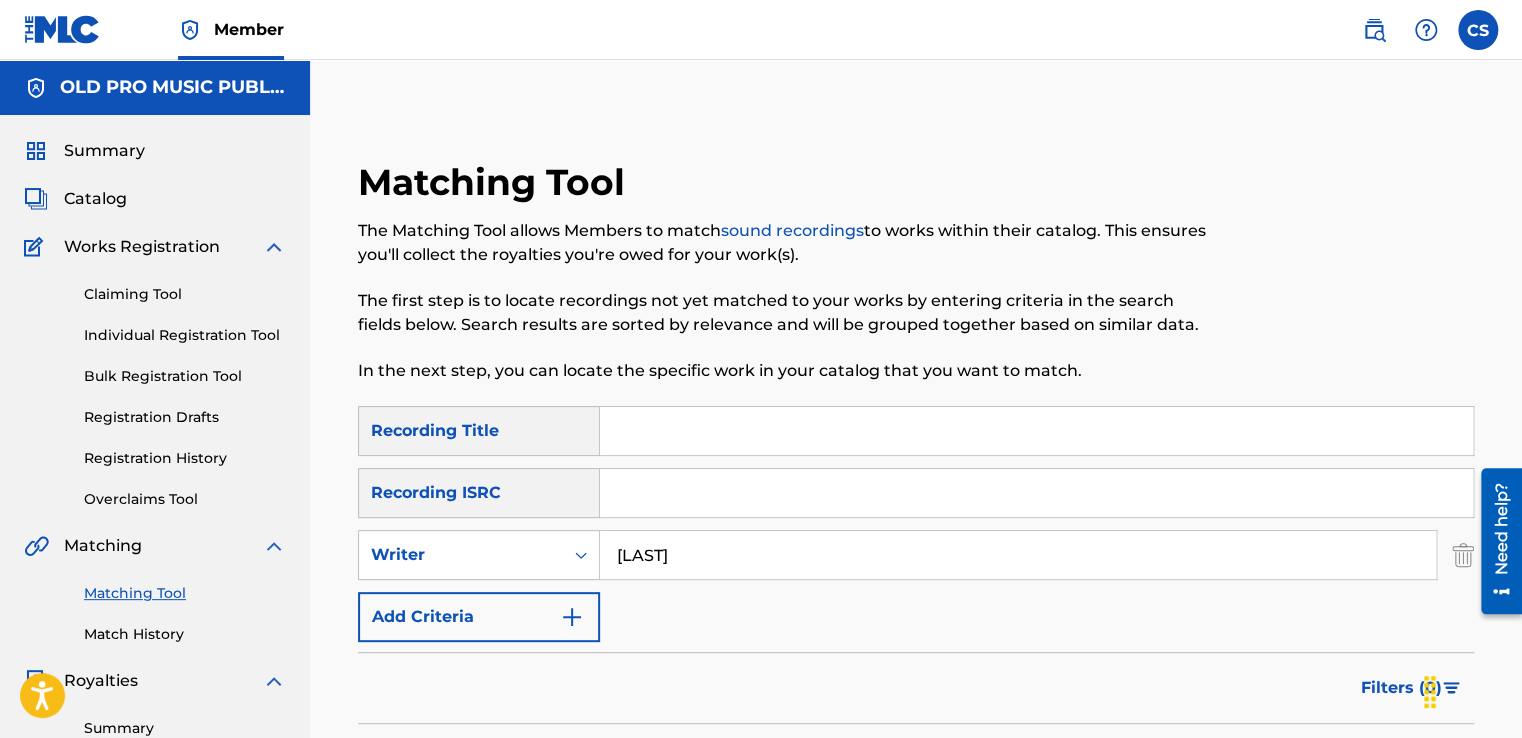 scroll, scrollTop: 501, scrollLeft: 0, axis: vertical 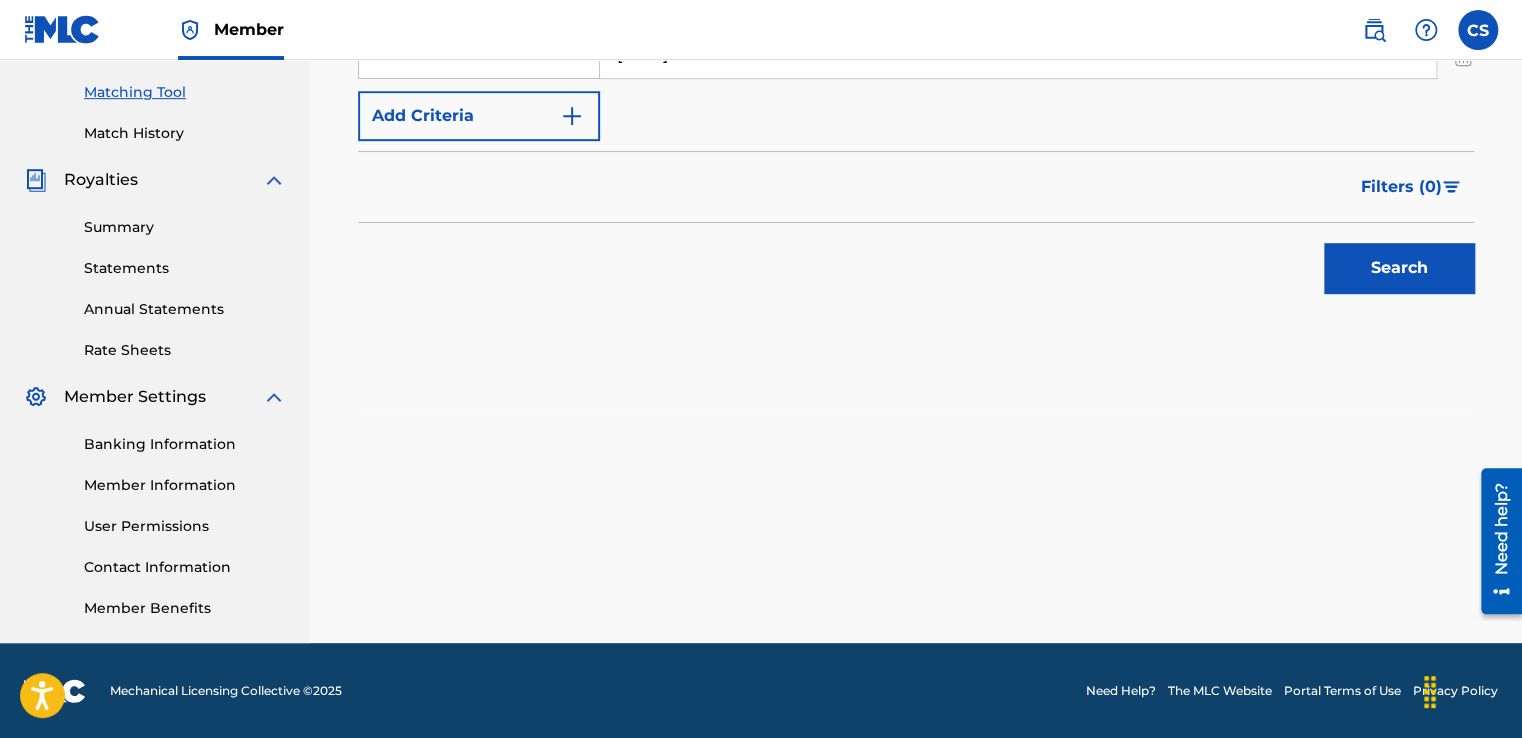 click on "Search" at bounding box center (1399, 268) 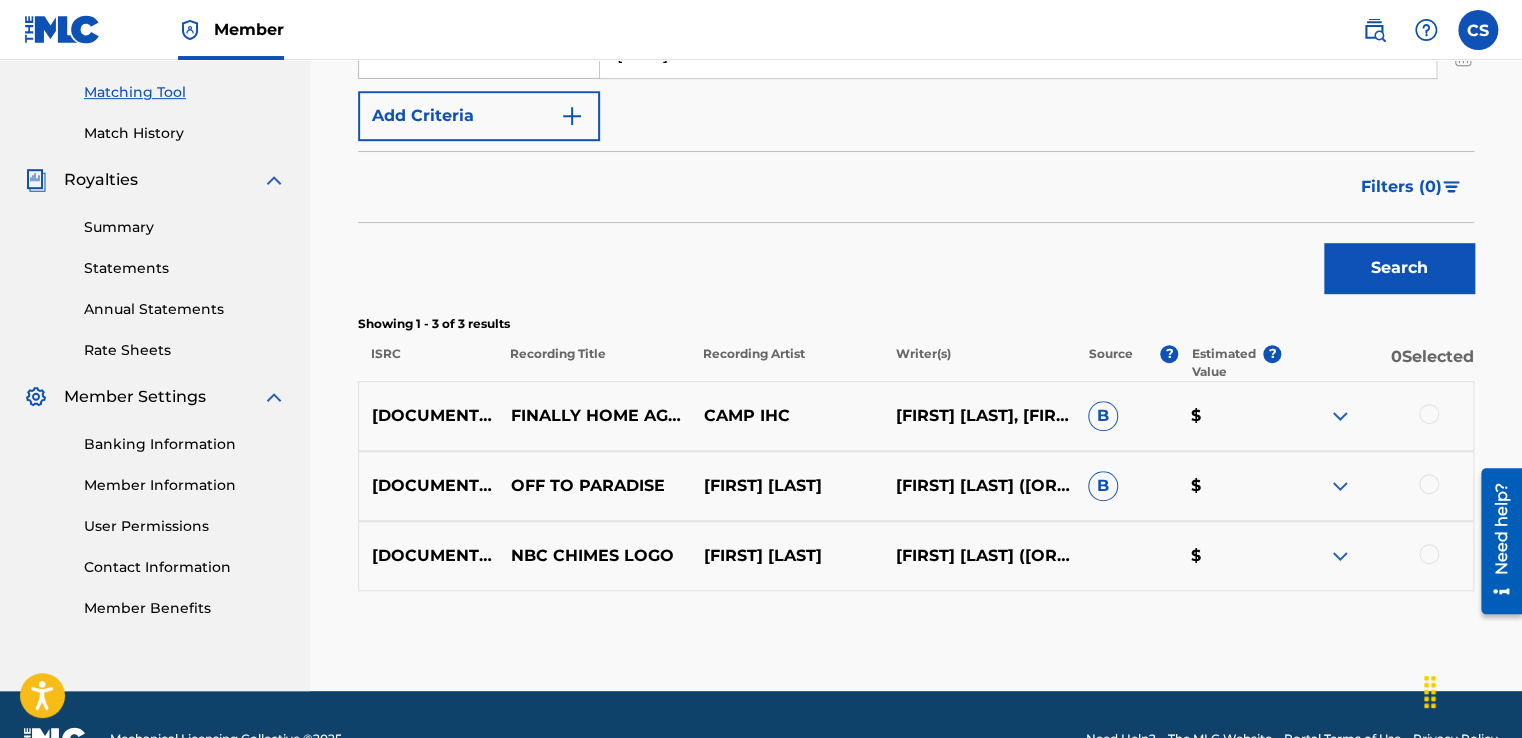 click at bounding box center (1429, 554) 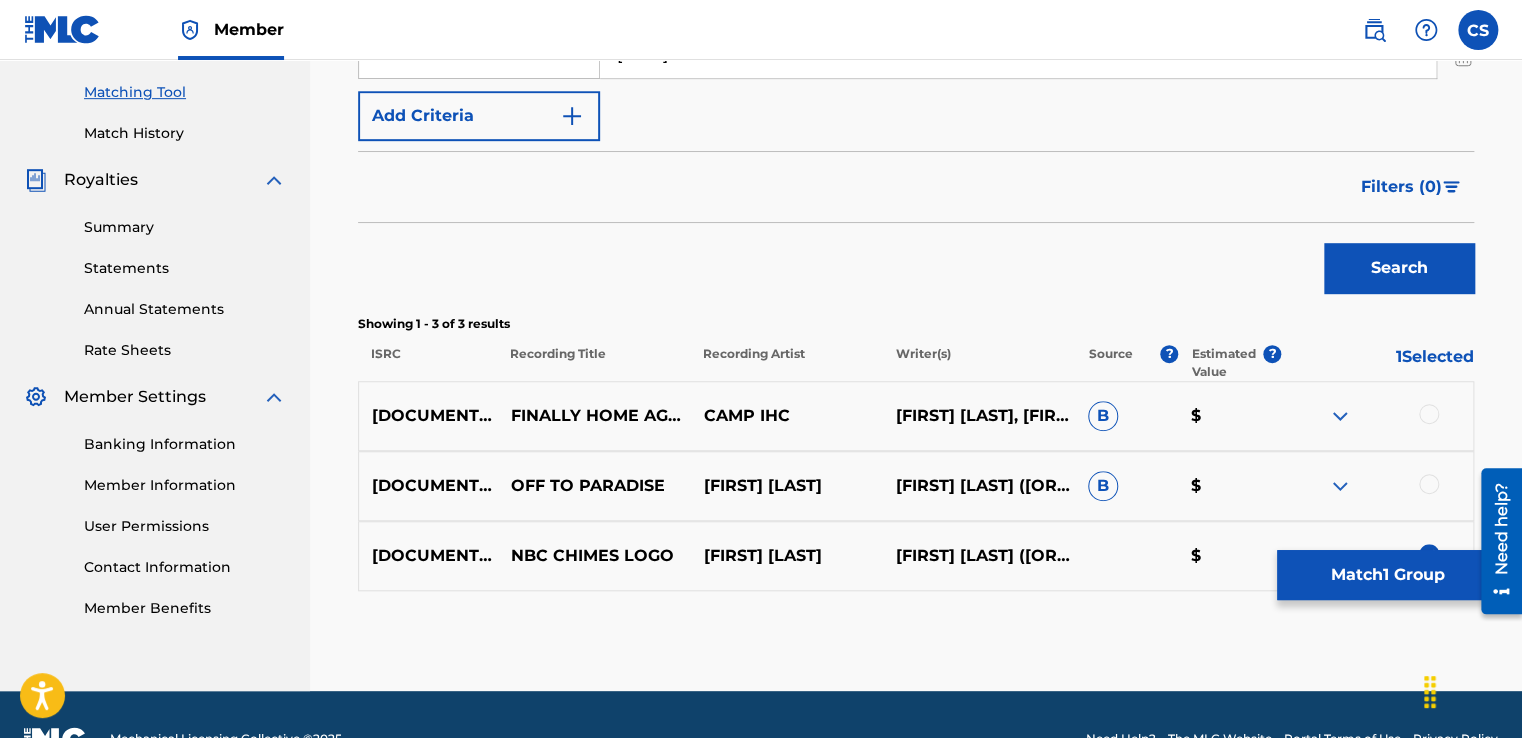 click on "Match  1 Group" at bounding box center [1387, 575] 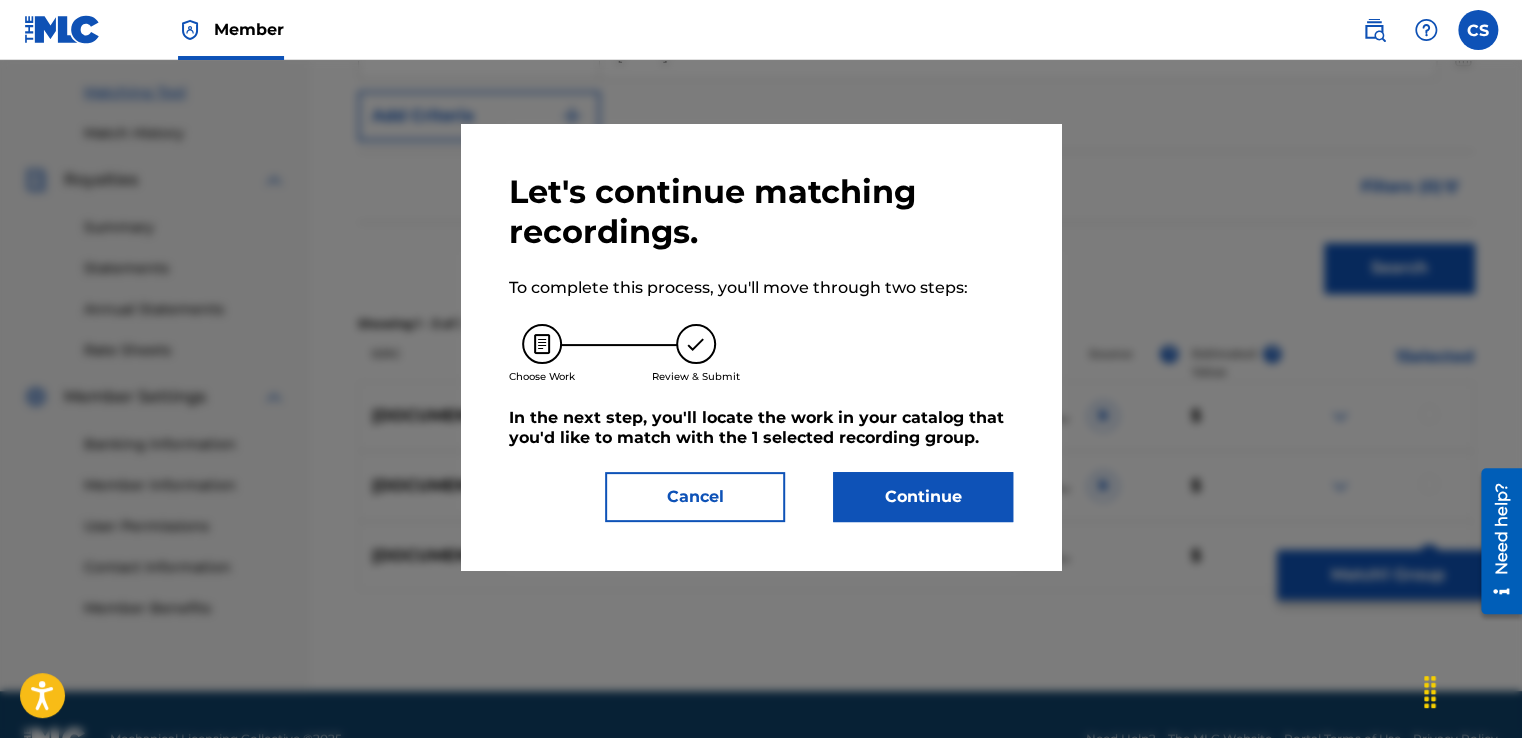 click on "Continue" at bounding box center [923, 497] 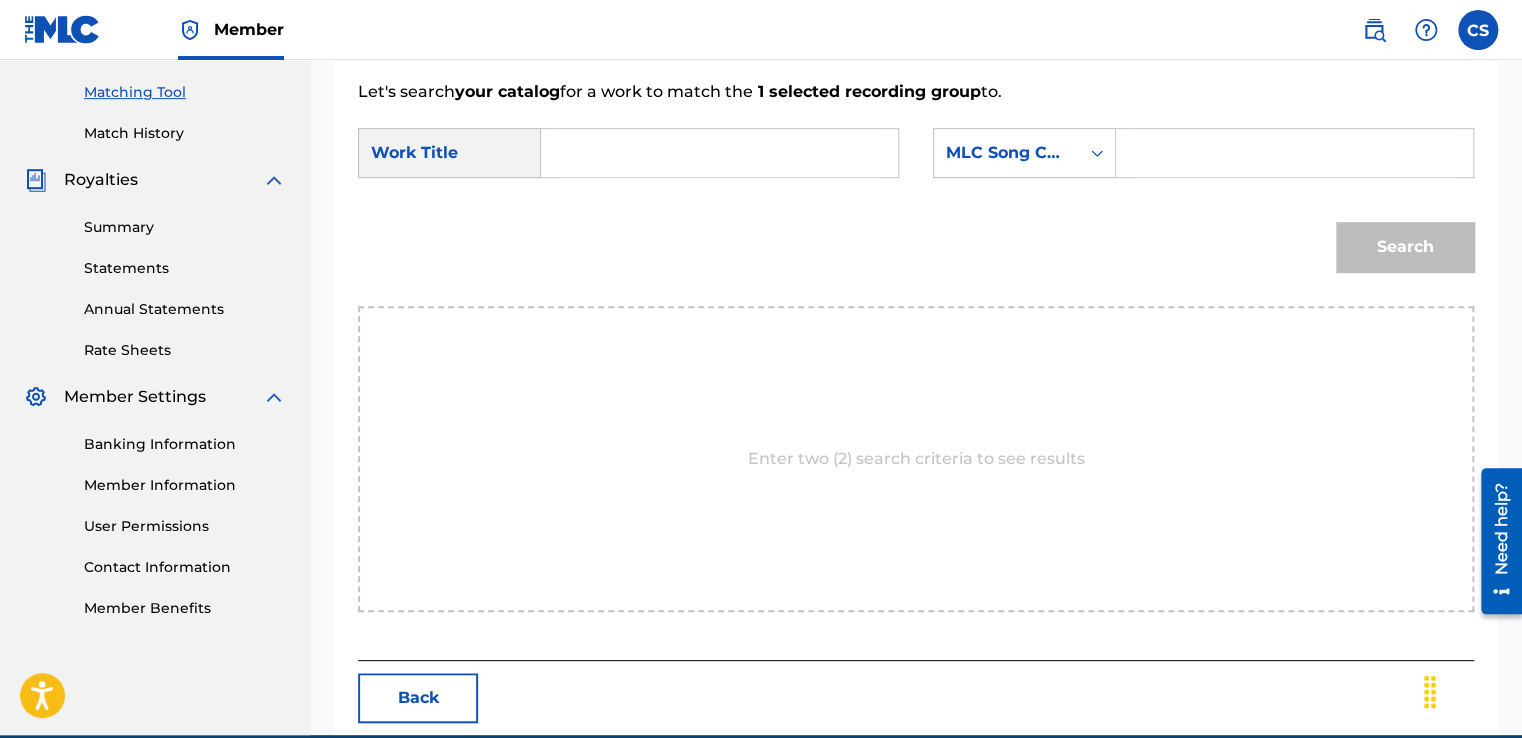 click at bounding box center (719, 153) 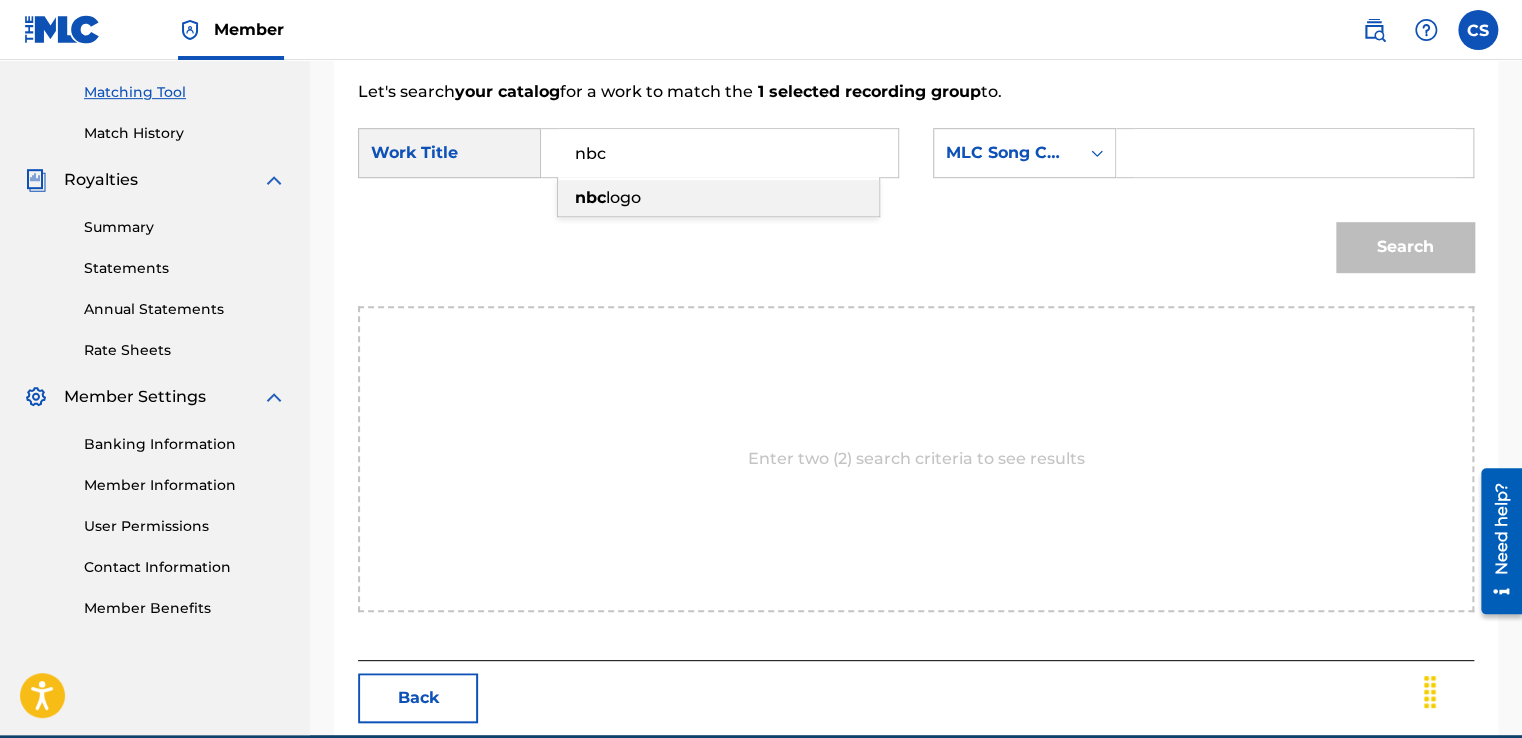 click on "nbc  logo" at bounding box center (718, 198) 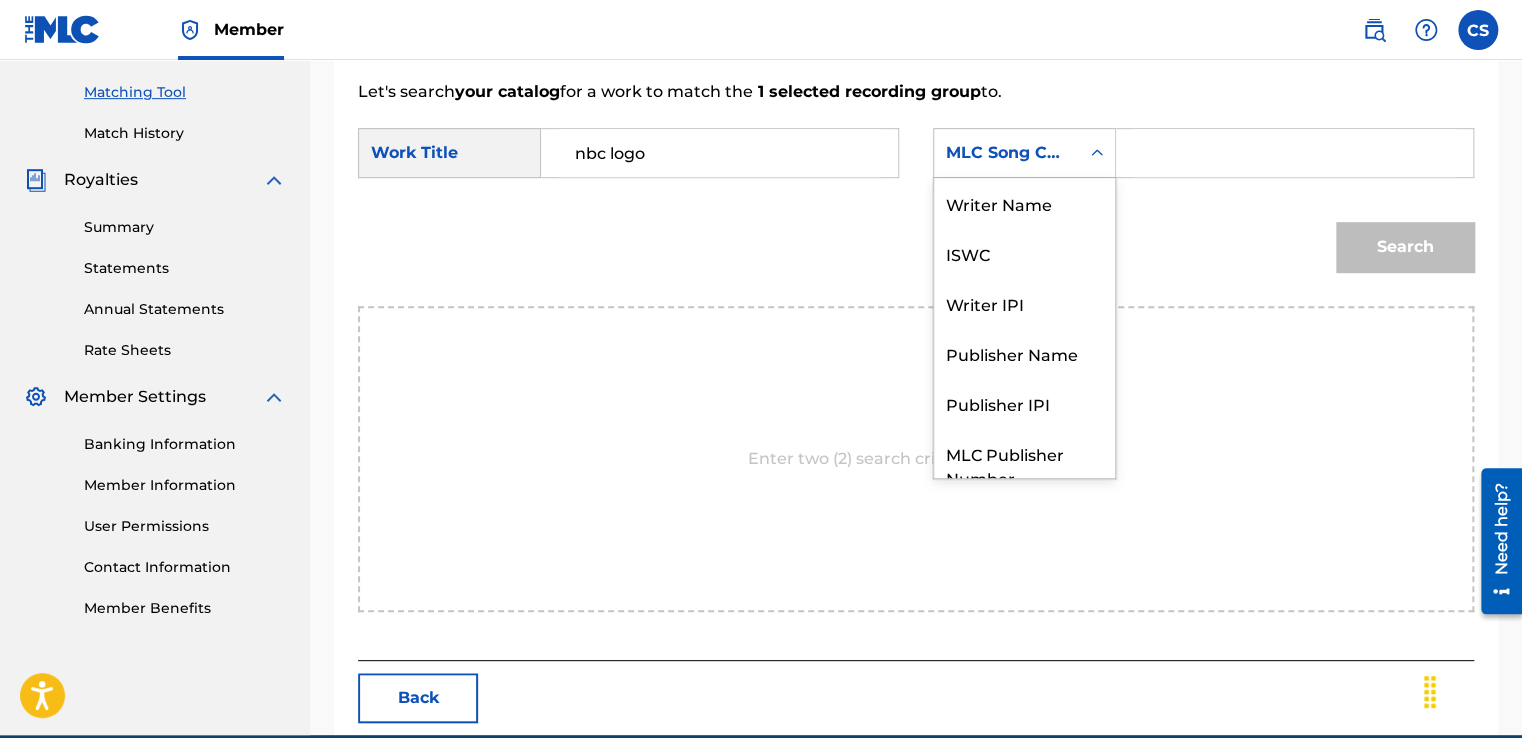 click on "MLC Song Code" at bounding box center (1006, 153) 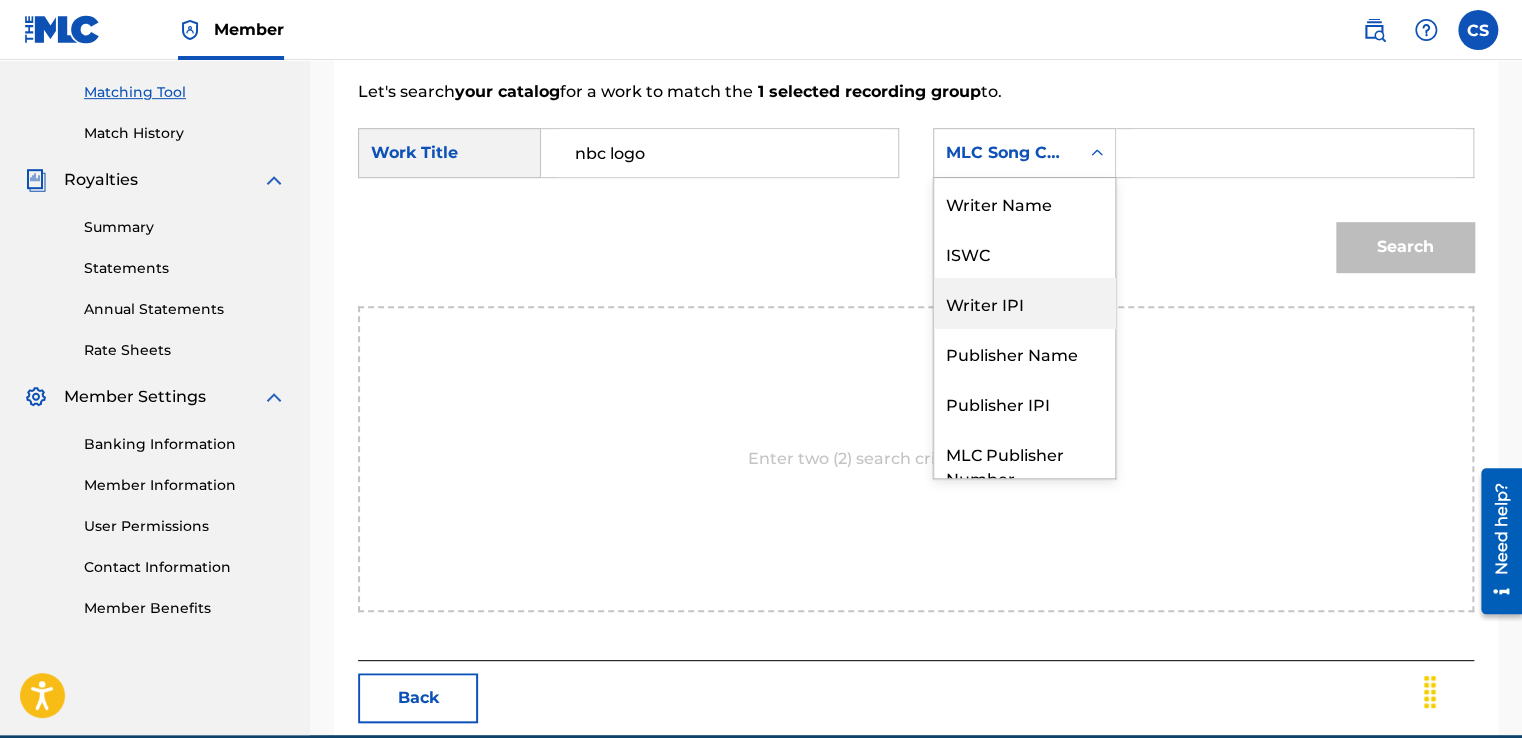 scroll, scrollTop: 0, scrollLeft: 0, axis: both 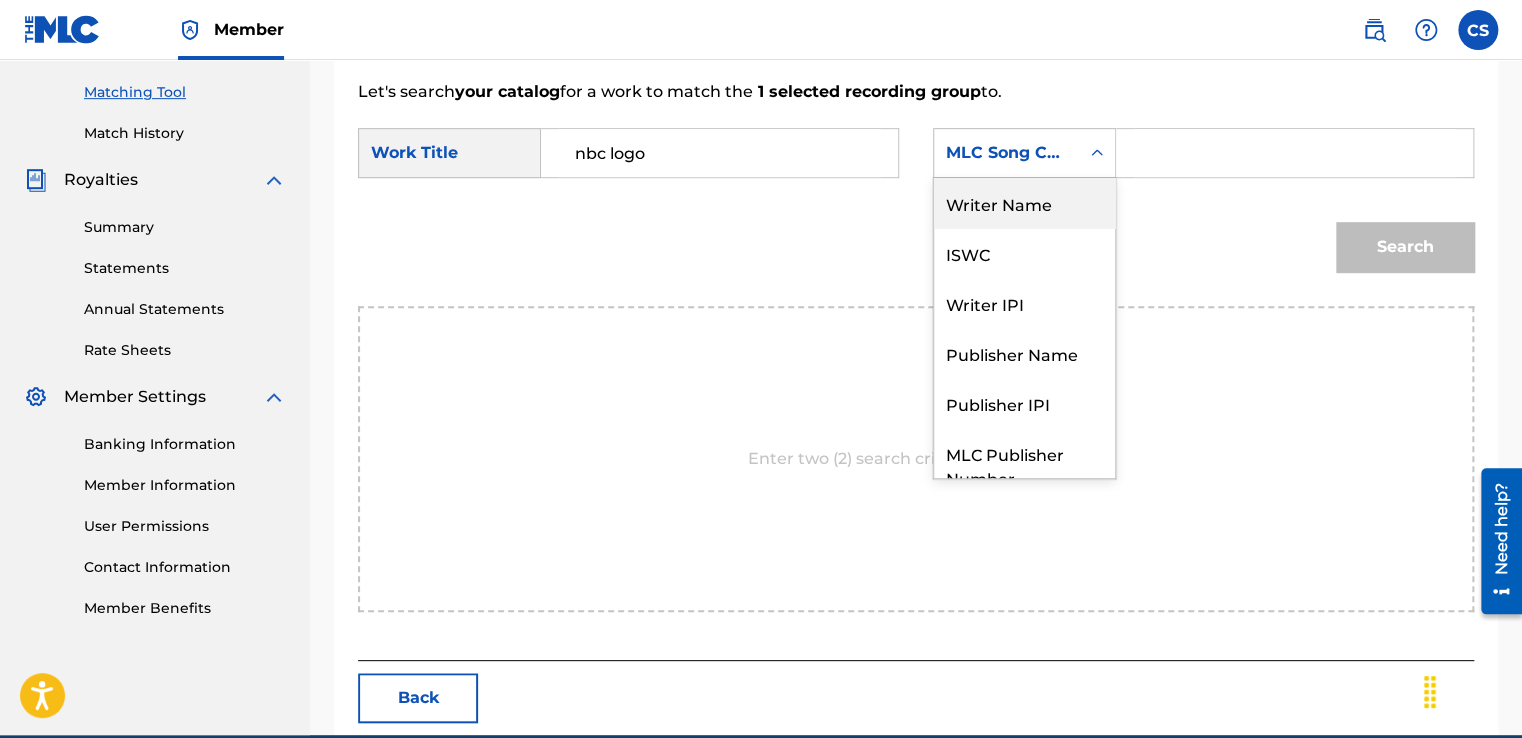 click on "Writer Name" at bounding box center (1024, 203) 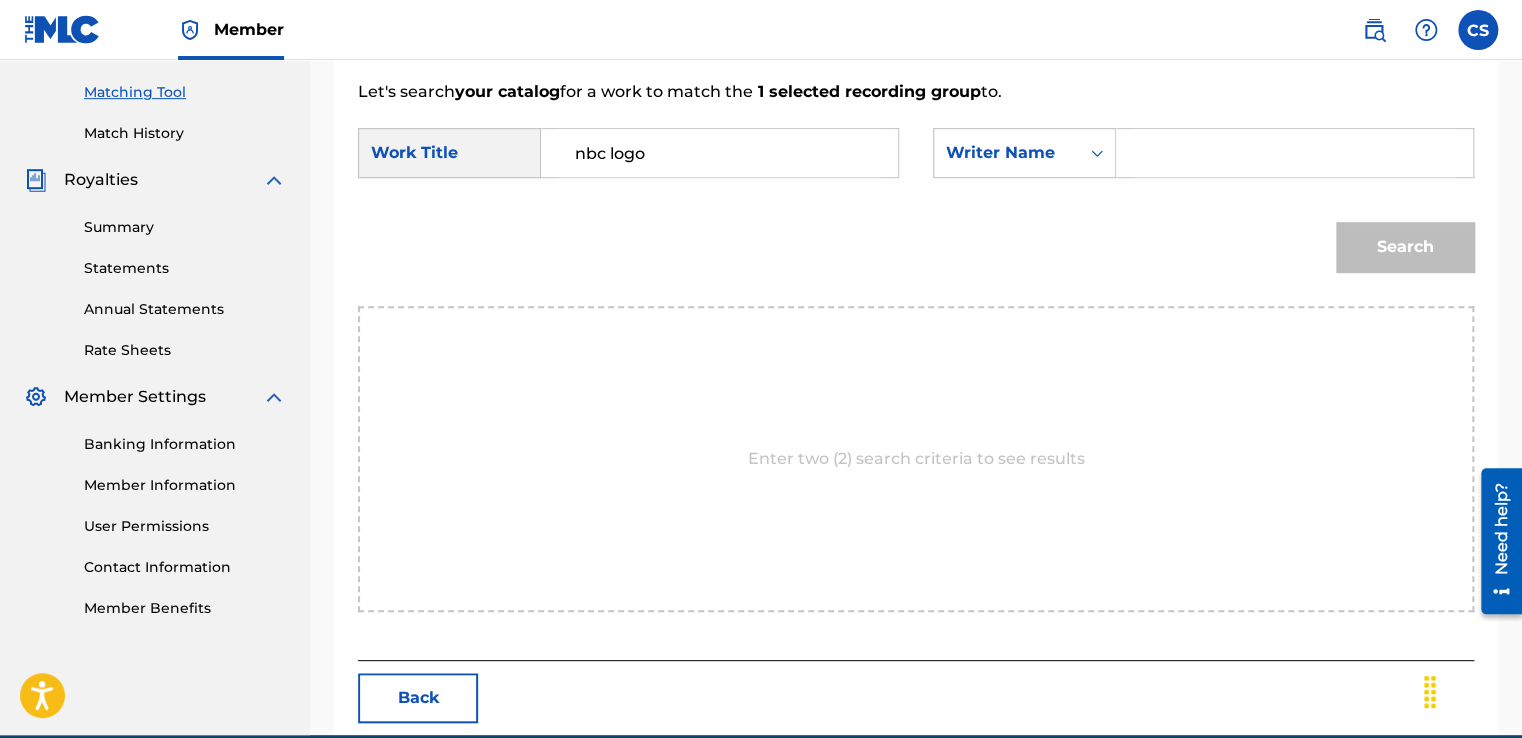 click at bounding box center (1294, 153) 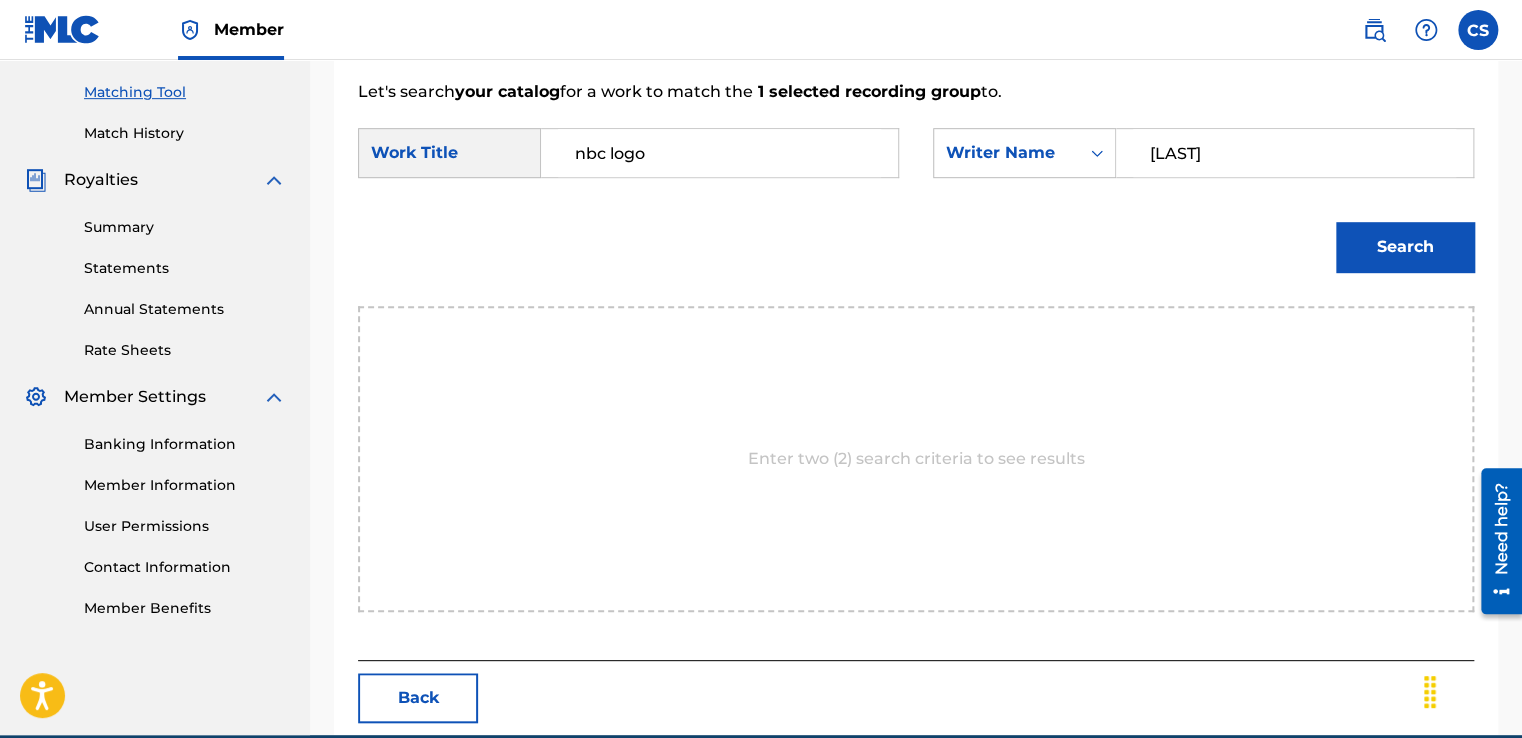 click on "Search" at bounding box center (1405, 247) 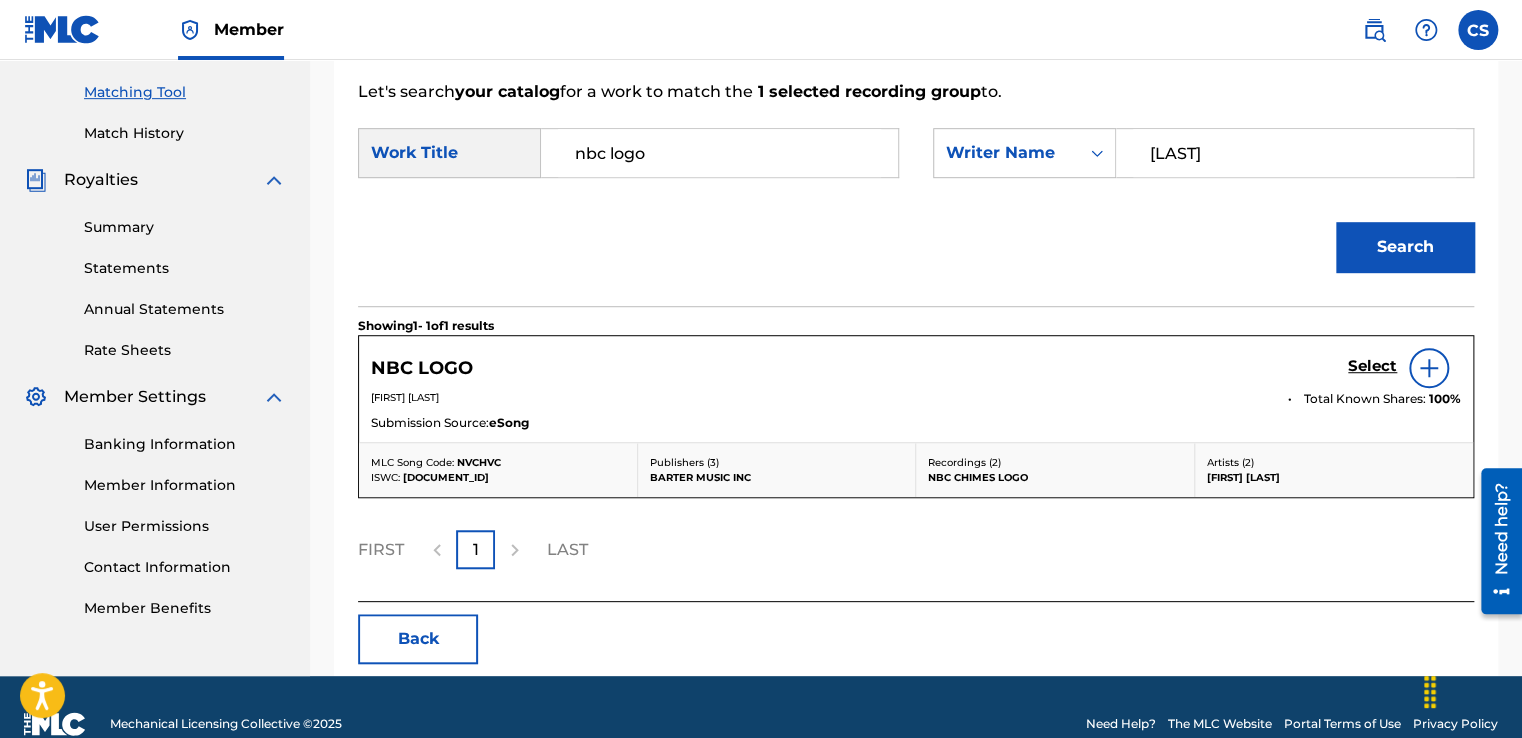 click on "Select" at bounding box center [1372, 366] 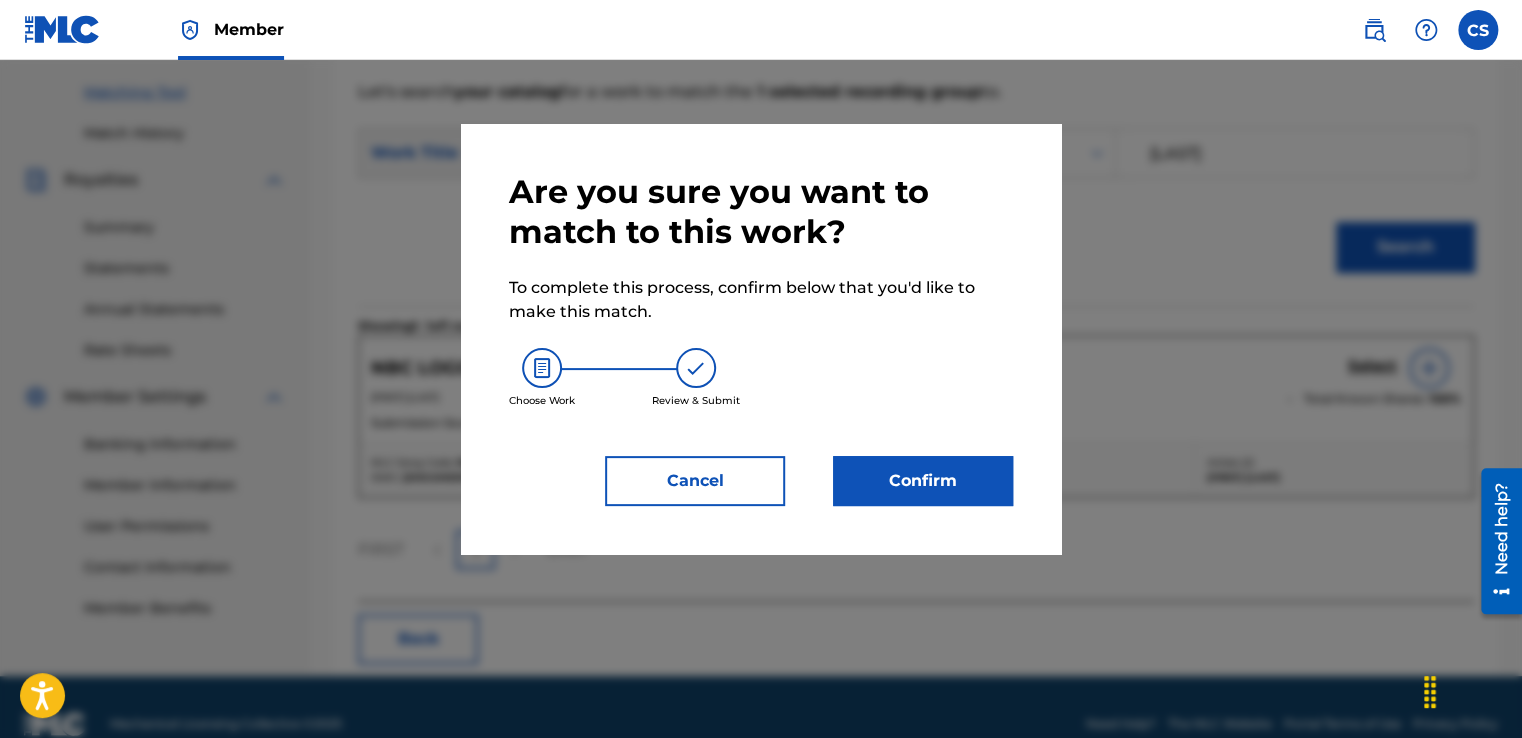 click on "Confirm" at bounding box center (923, 481) 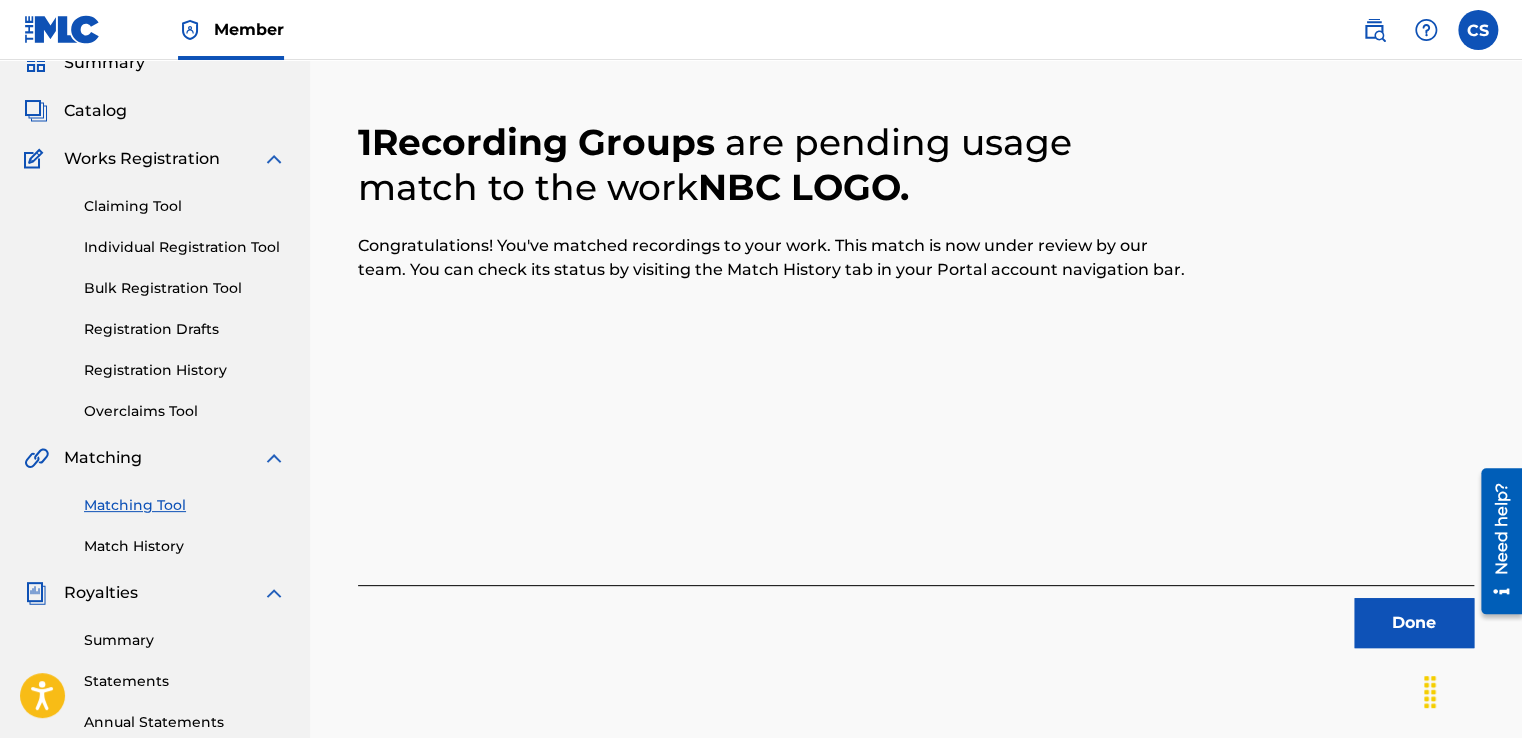 scroll, scrollTop: 86, scrollLeft: 0, axis: vertical 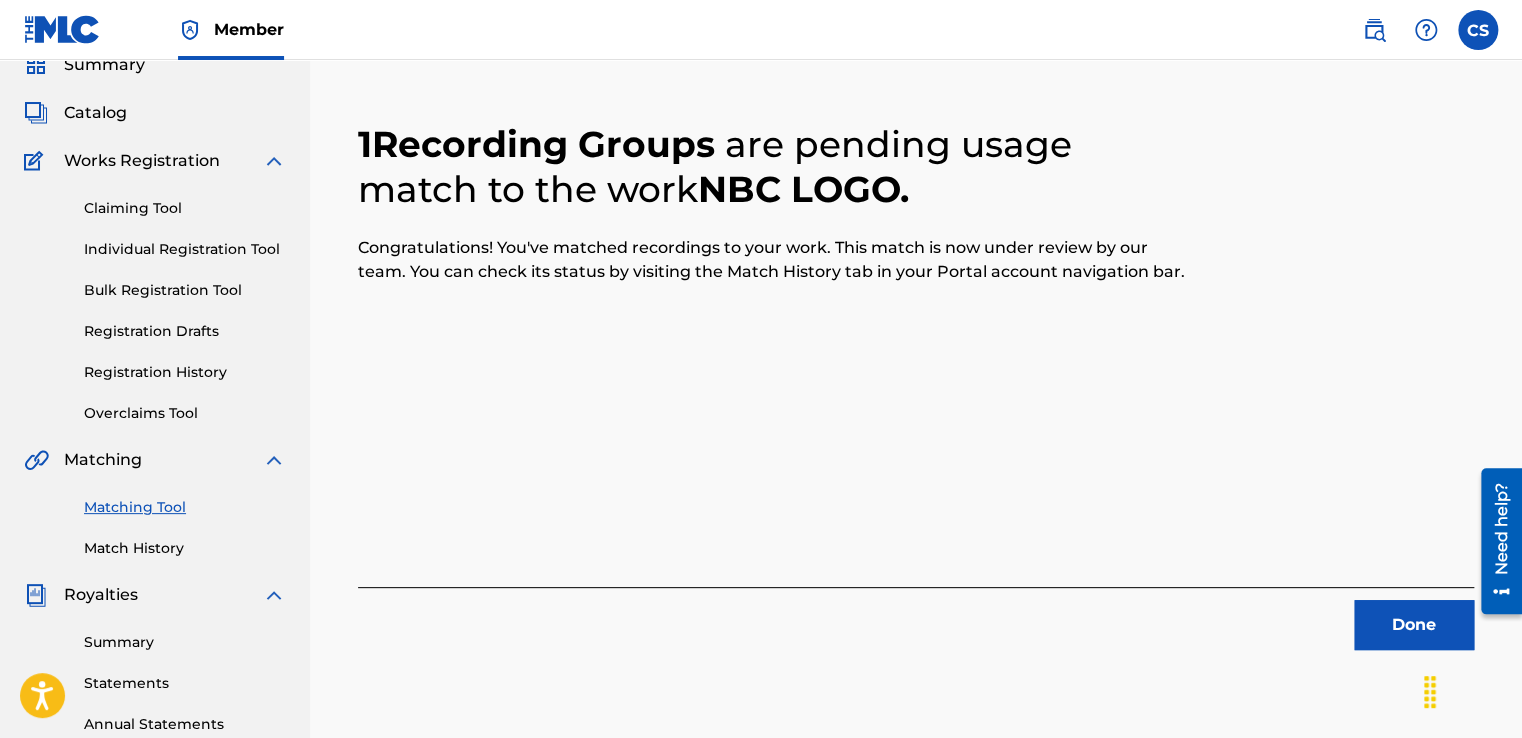 click on "Done" at bounding box center (1414, 625) 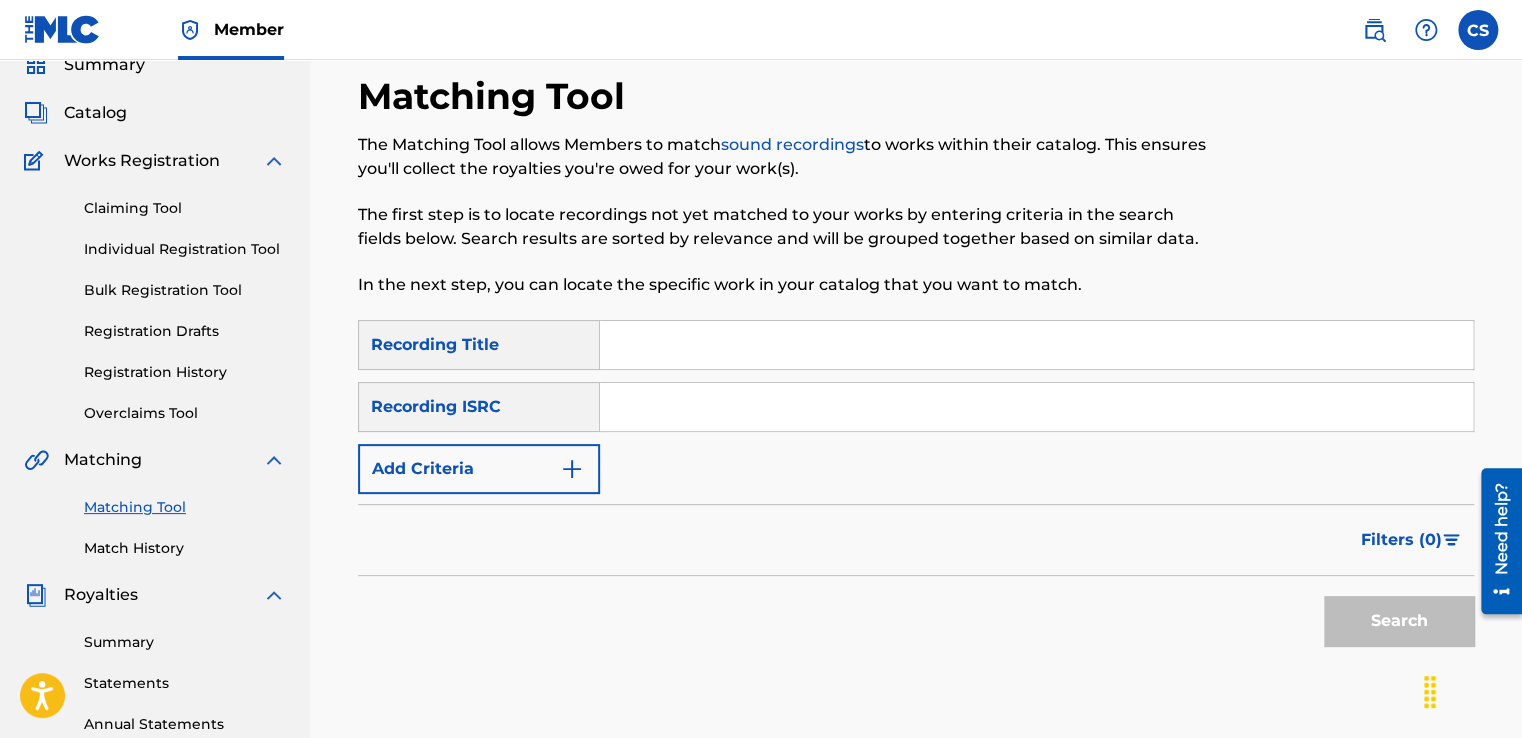 click on "Matching Tool" at bounding box center [185, 507] 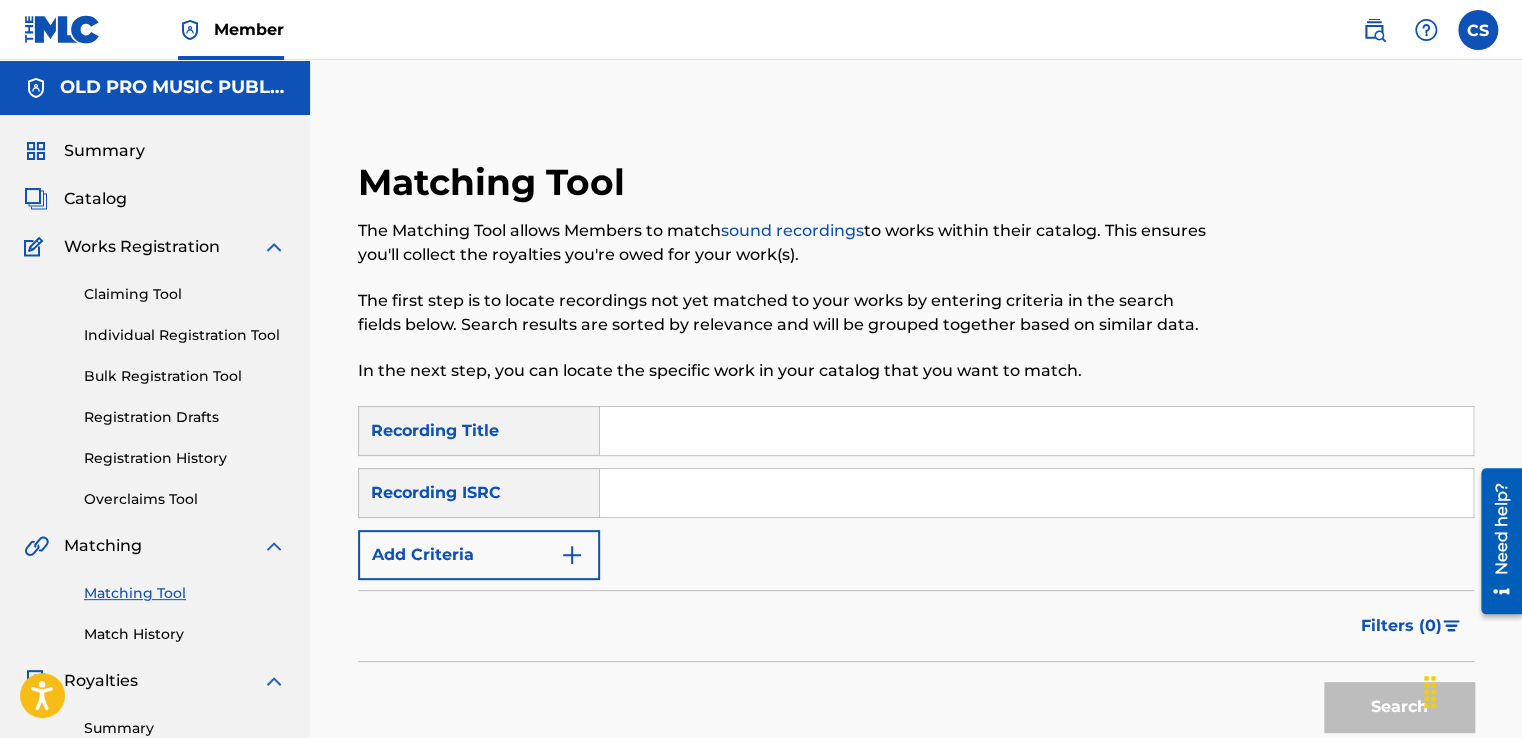 click on "Add Criteria" at bounding box center [479, 555] 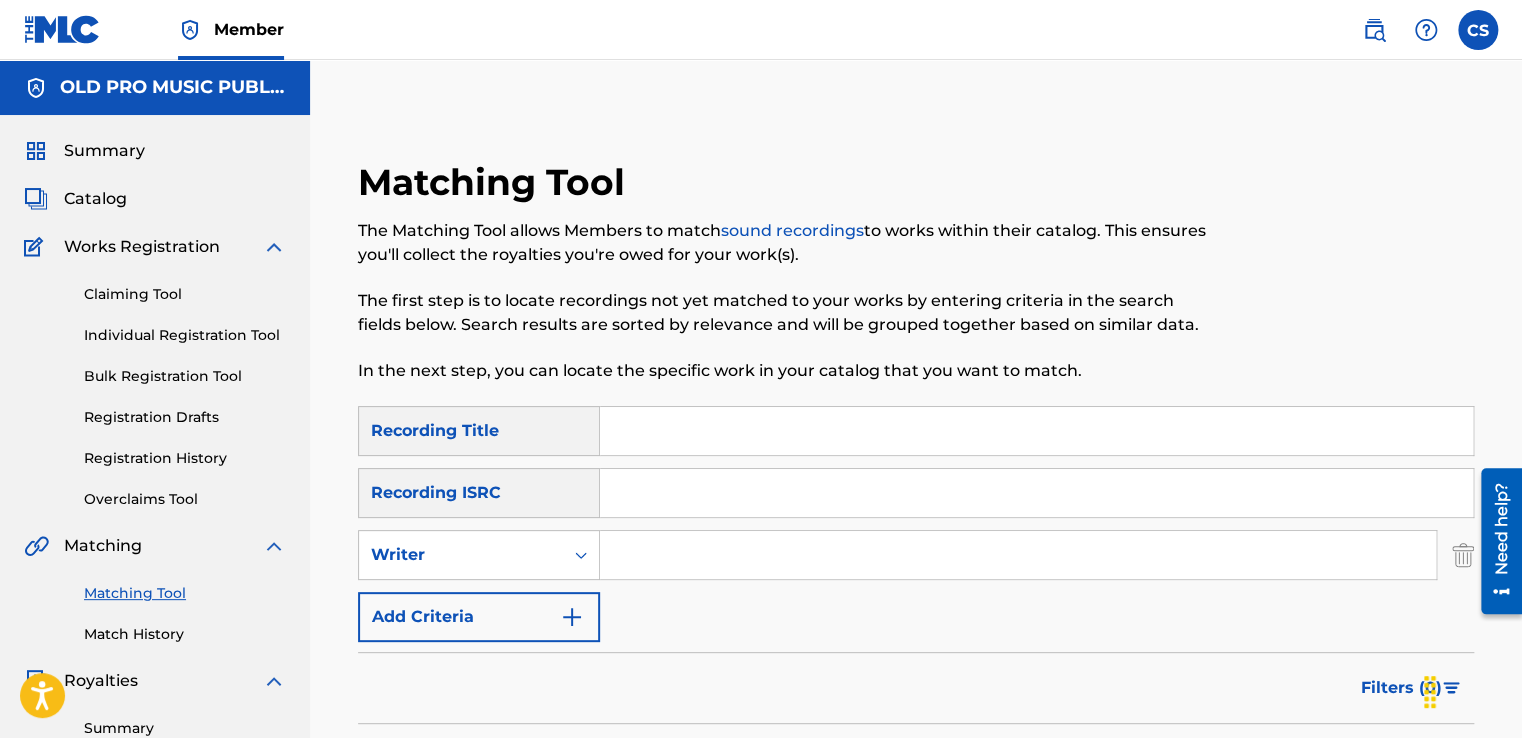 click at bounding box center (1018, 555) 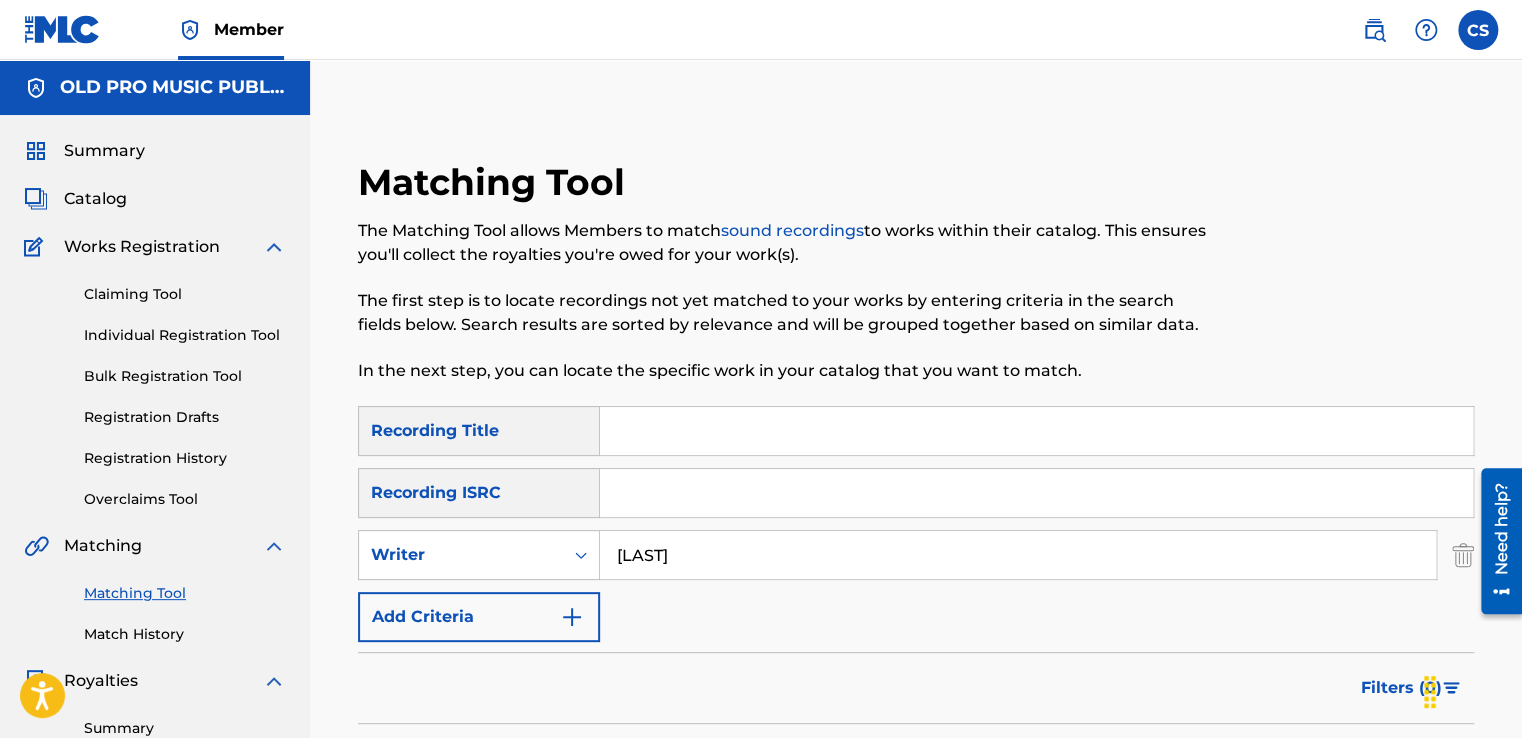 scroll, scrollTop: 501, scrollLeft: 0, axis: vertical 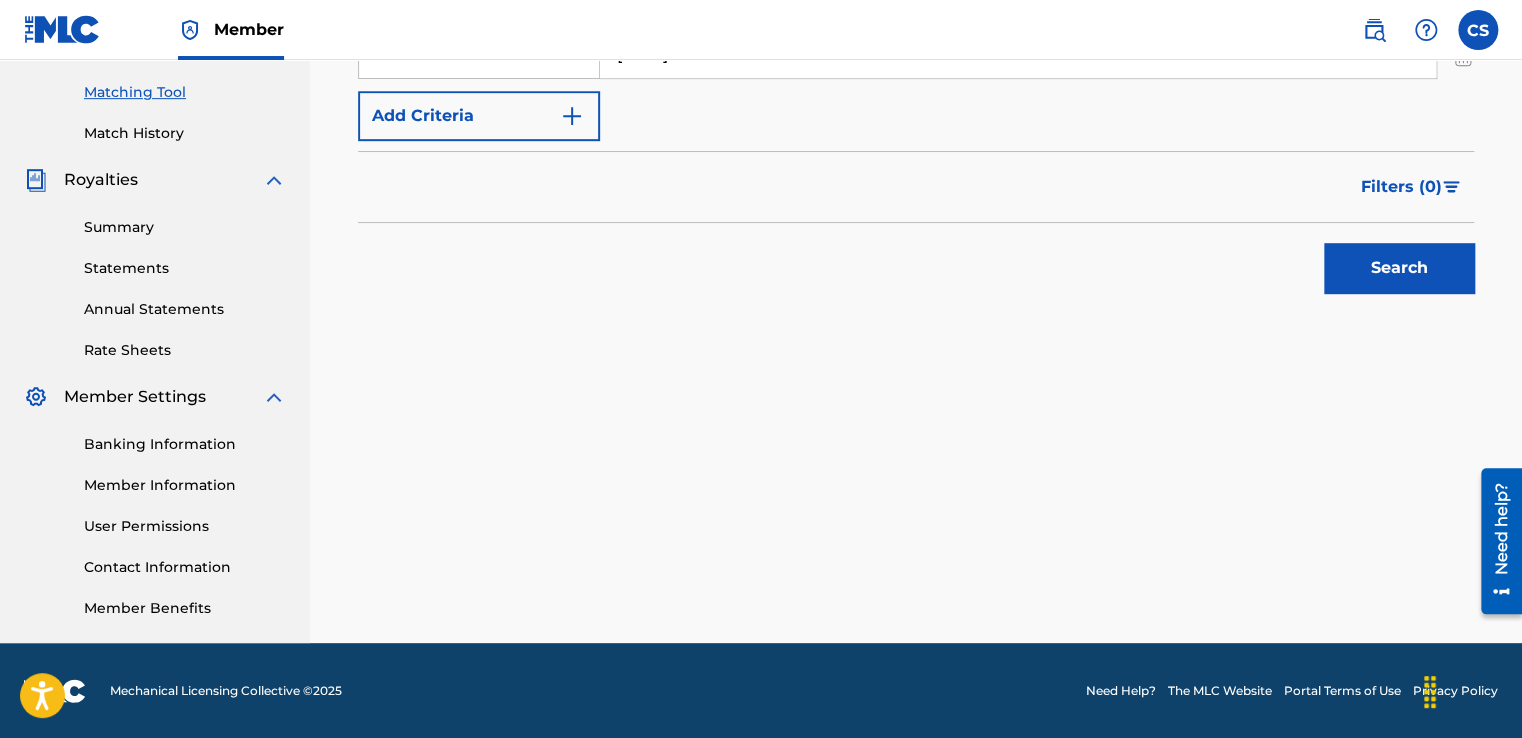click on "Search" at bounding box center [1399, 268] 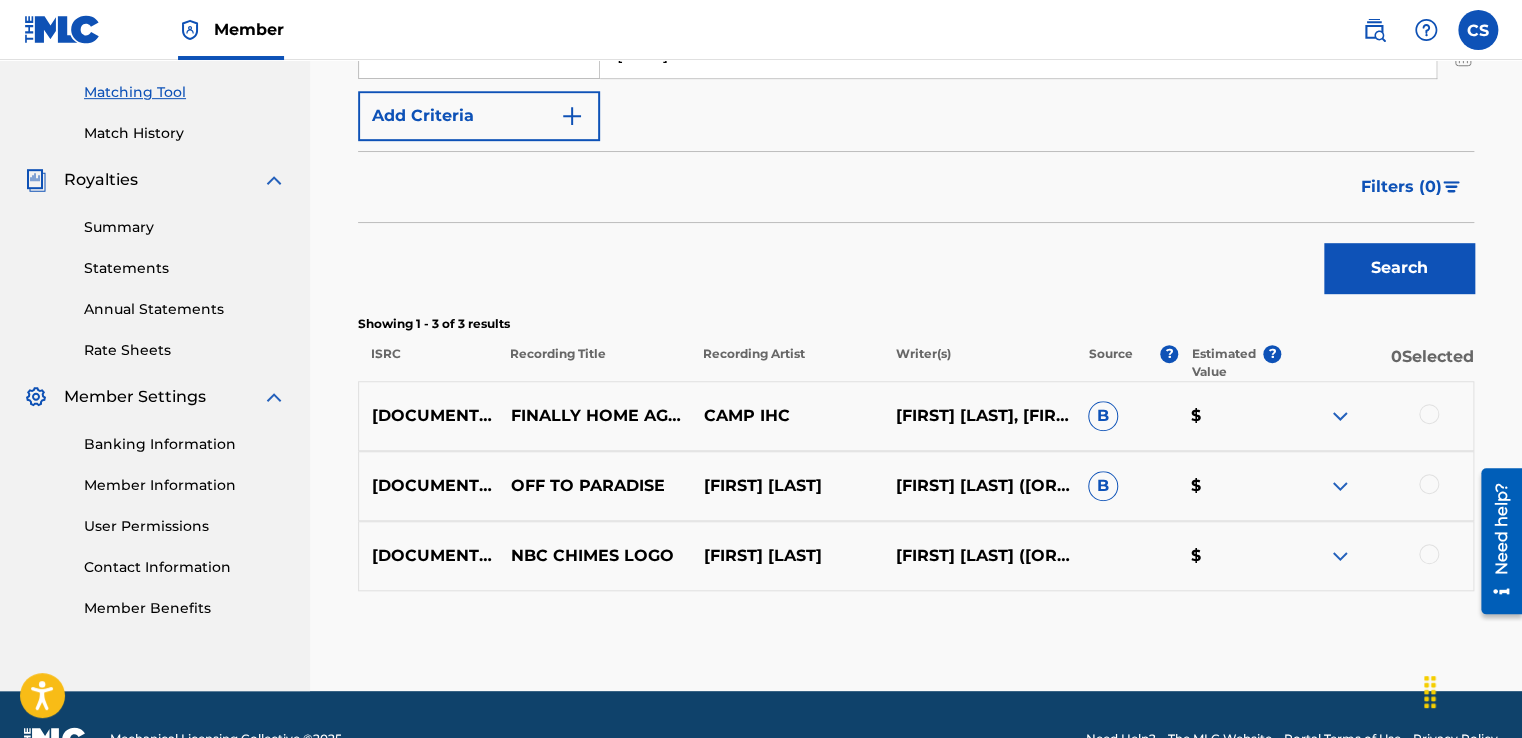 scroll, scrollTop: 0, scrollLeft: 0, axis: both 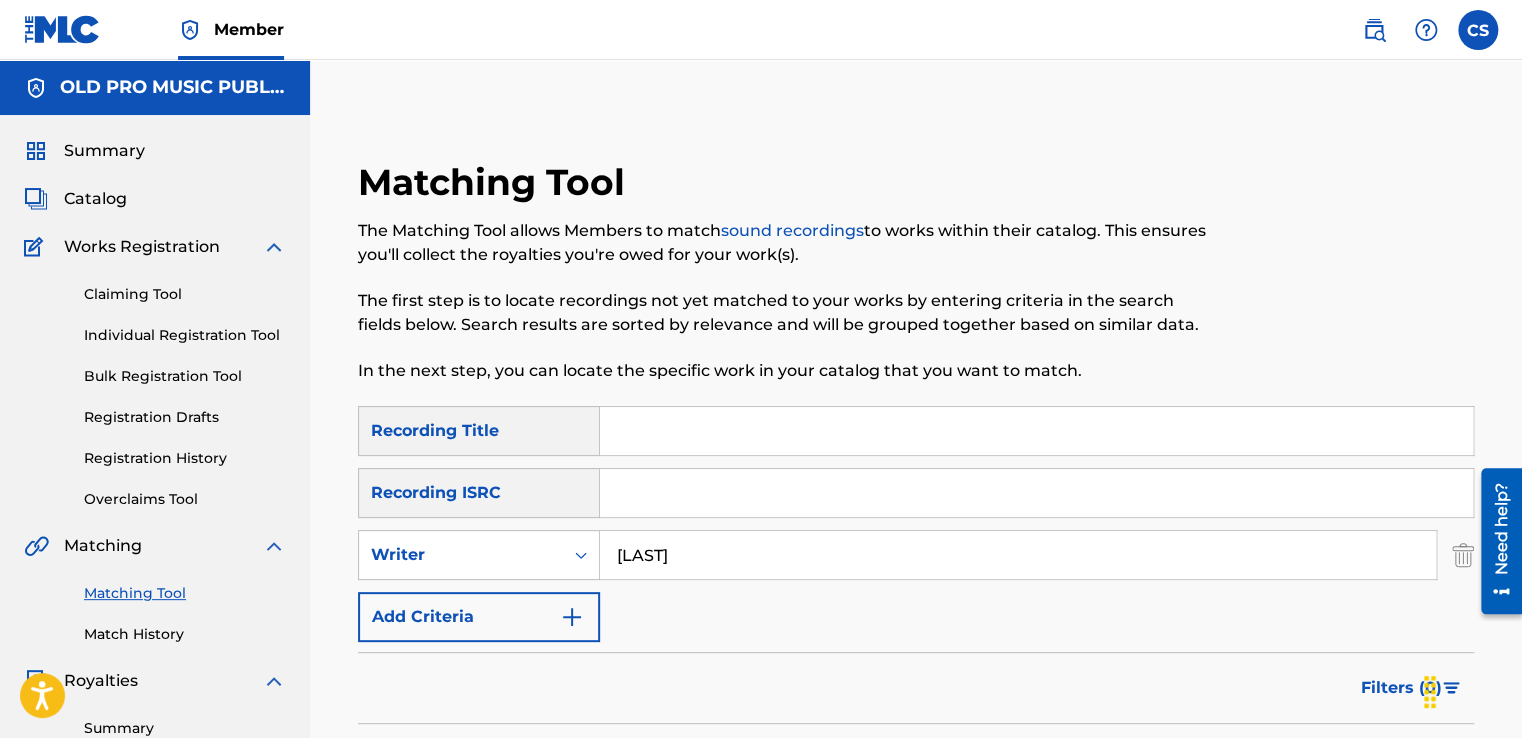 click on "Summary" at bounding box center [104, 151] 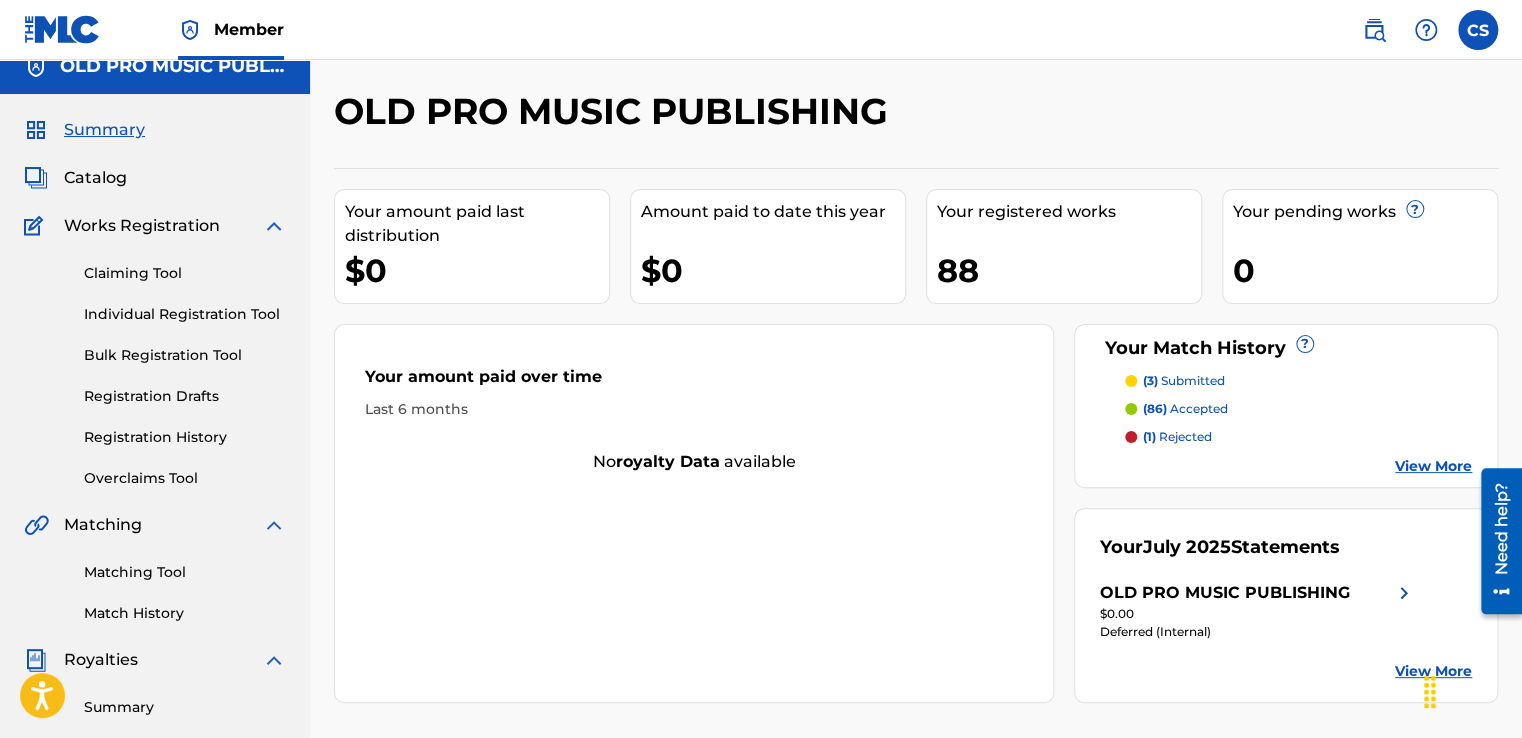 scroll, scrollTop: 17, scrollLeft: 0, axis: vertical 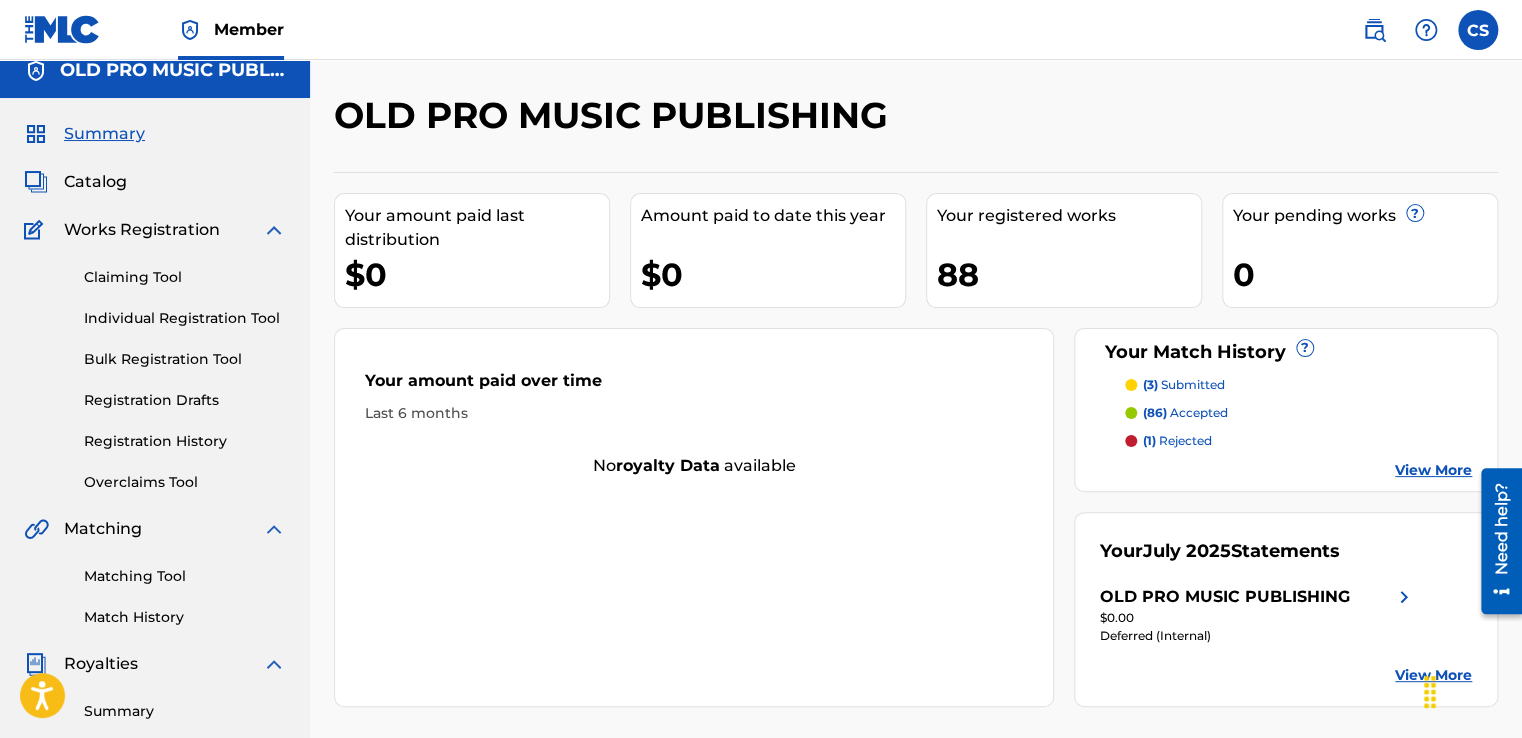 click on "Claiming Tool" at bounding box center [185, 277] 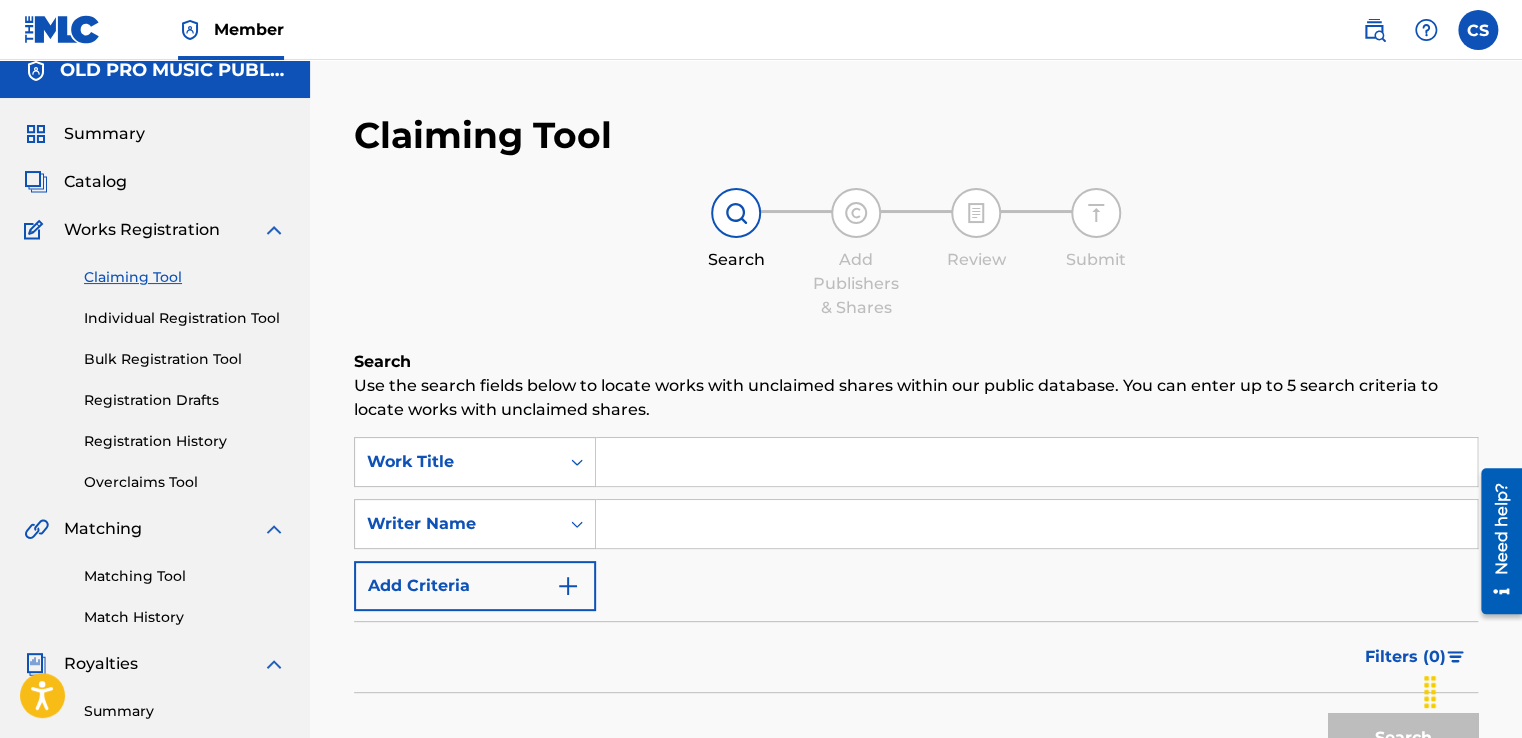 scroll, scrollTop: 0, scrollLeft: 0, axis: both 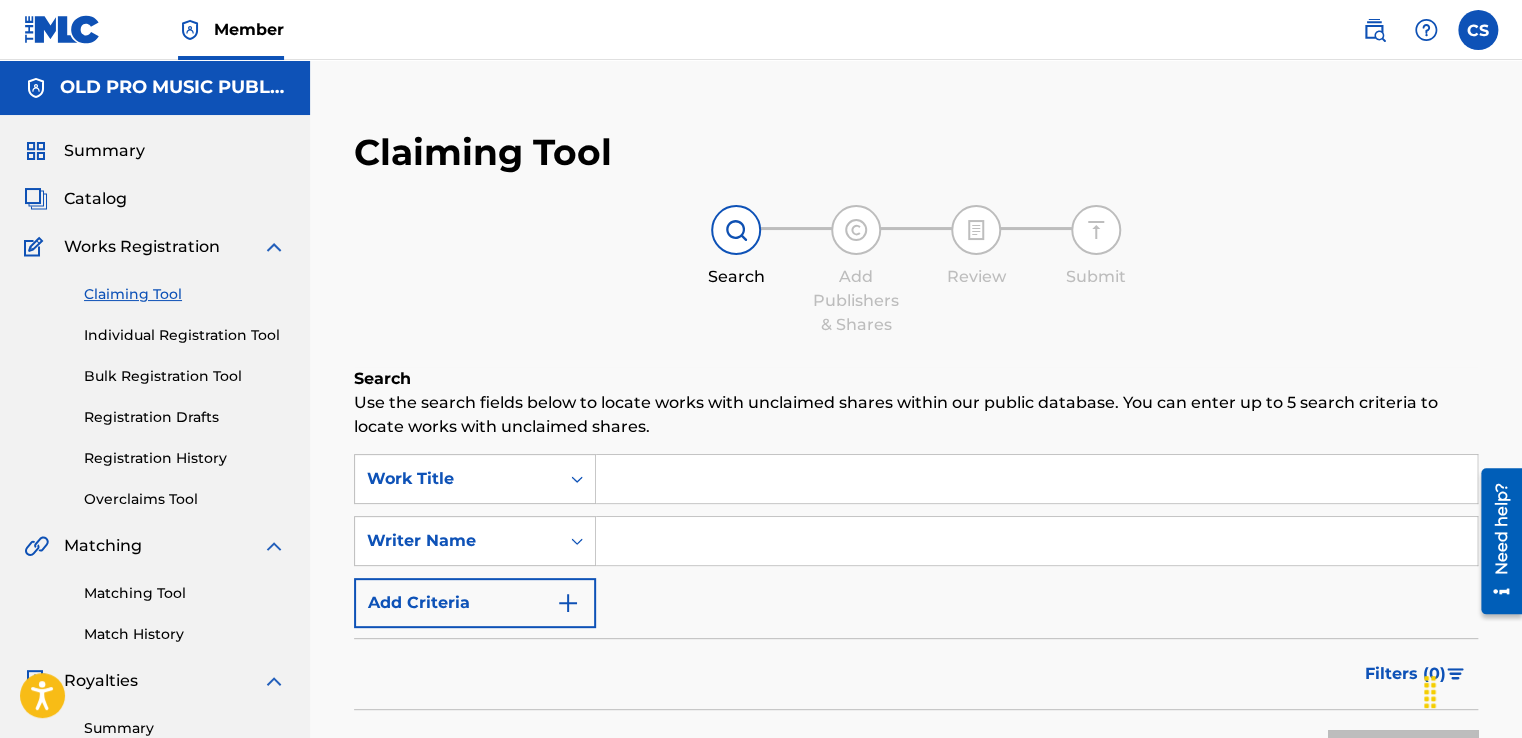 click on "Add Criteria" at bounding box center [475, 603] 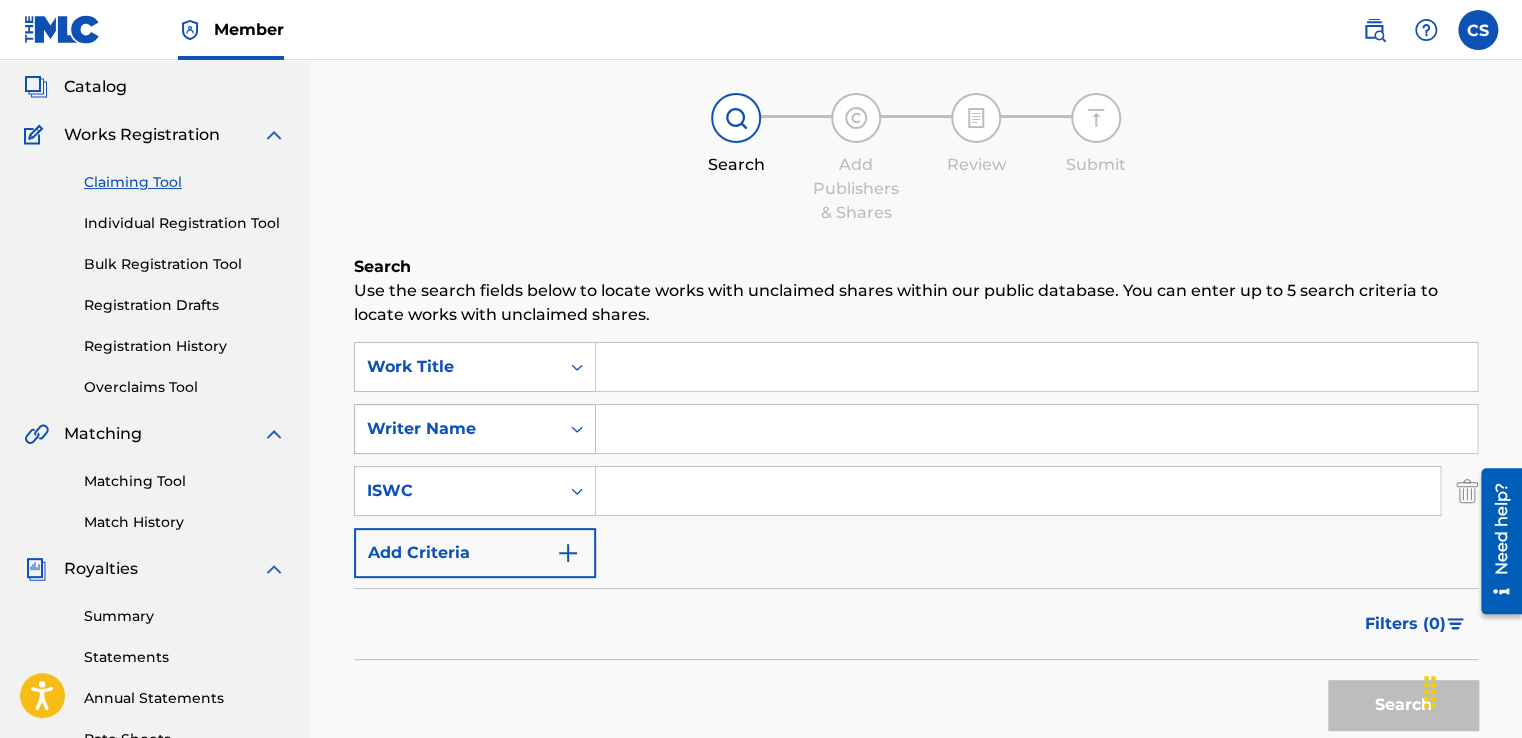 click on "Writer Name" at bounding box center (475, 429) 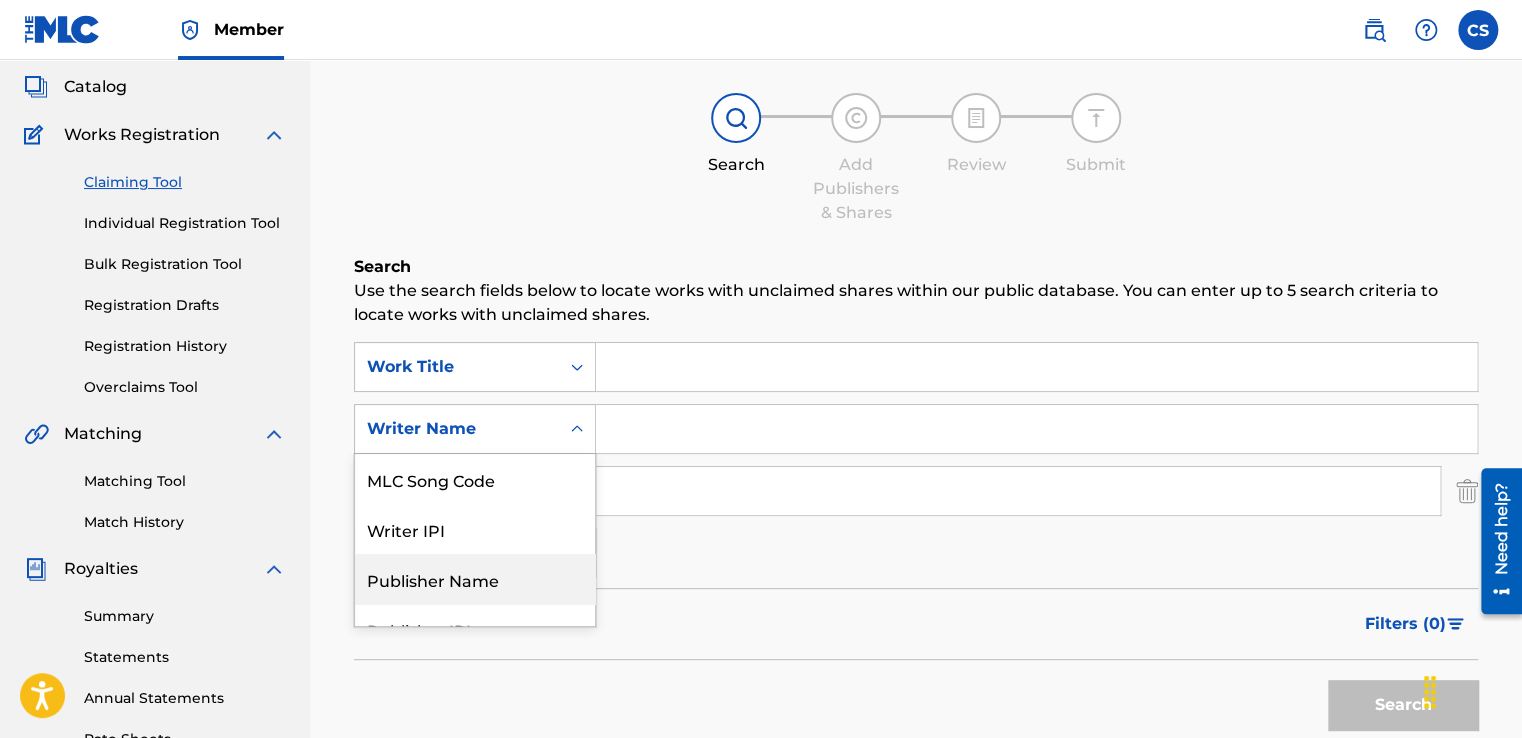scroll, scrollTop: 128, scrollLeft: 0, axis: vertical 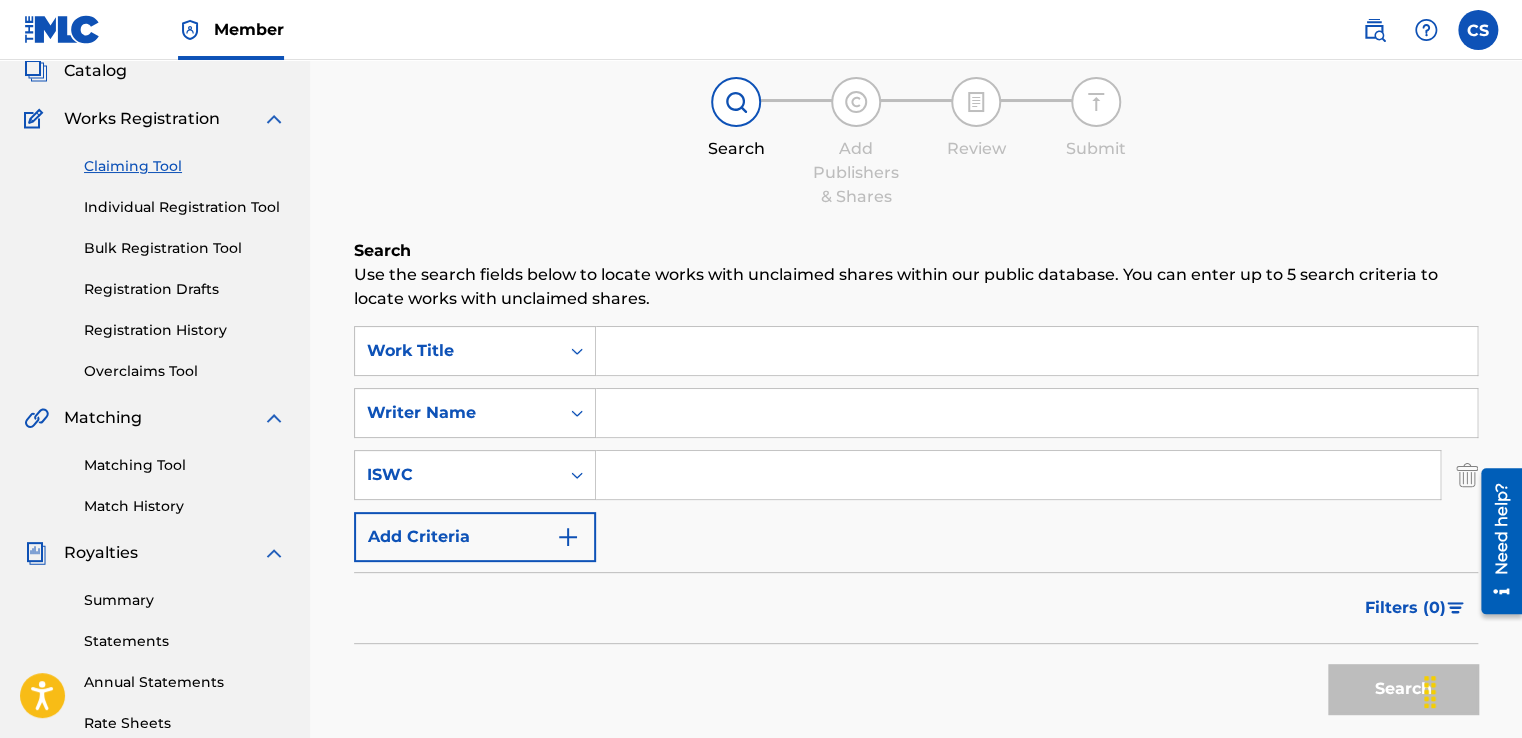 click at bounding box center [1036, 413] 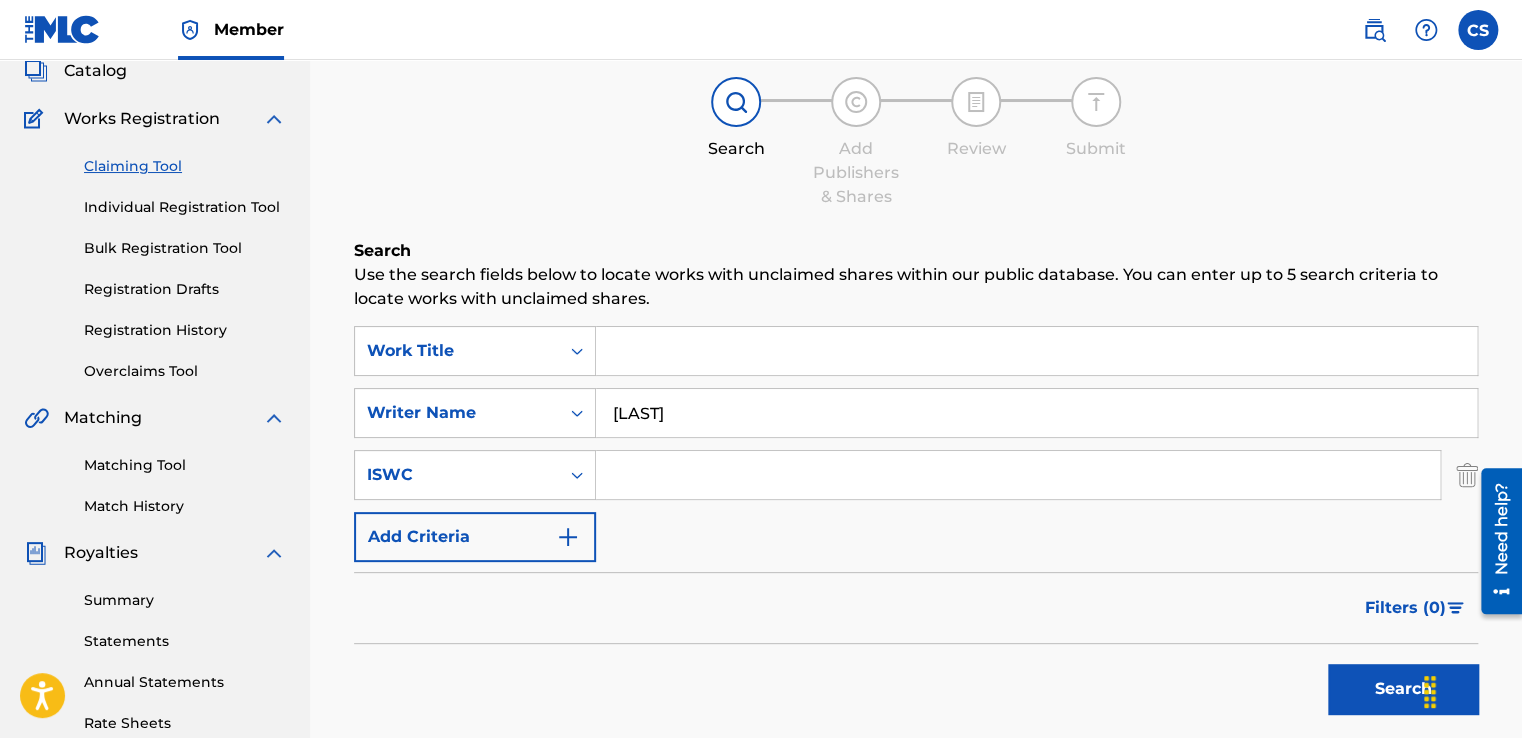 click on "Search" at bounding box center (1403, 689) 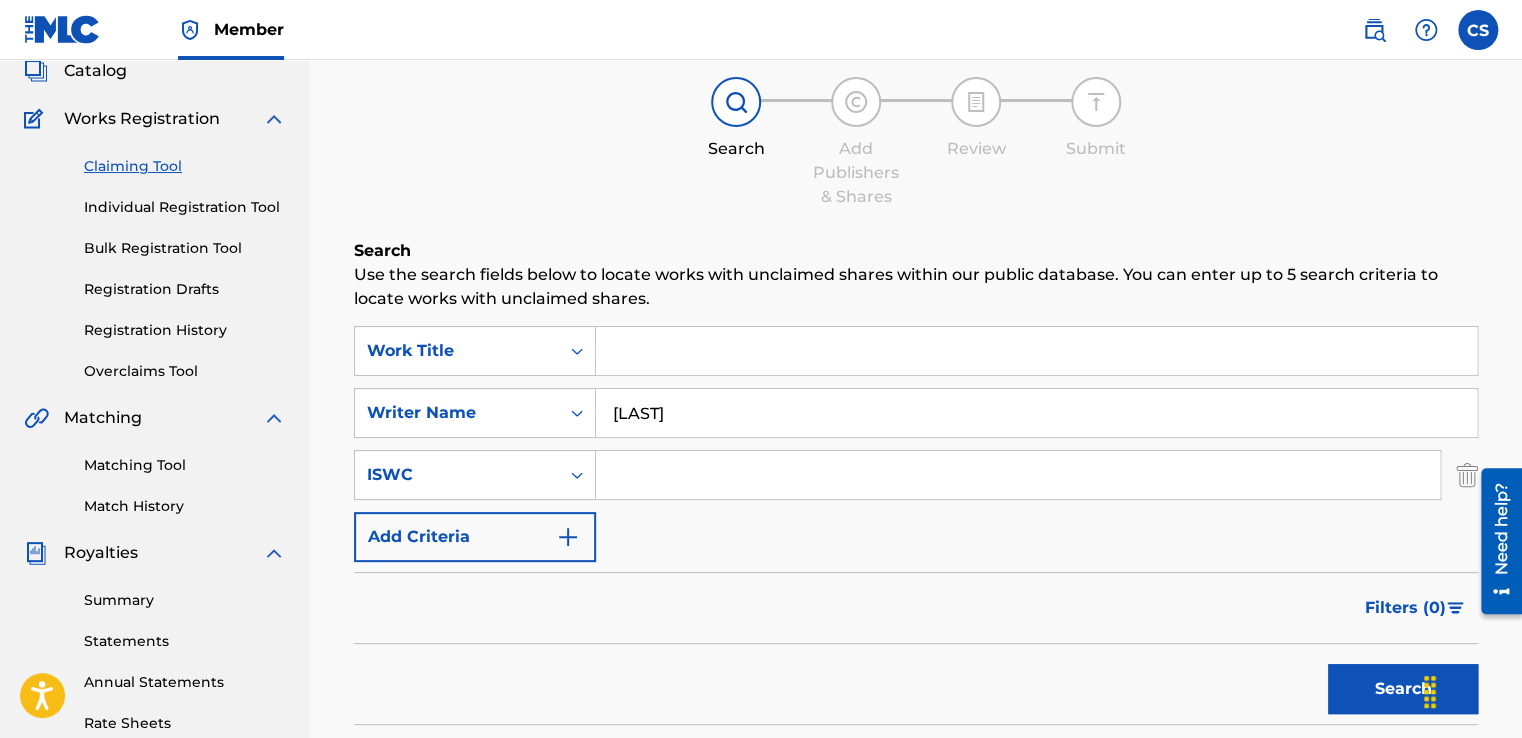 click on "Search" at bounding box center (1403, 689) 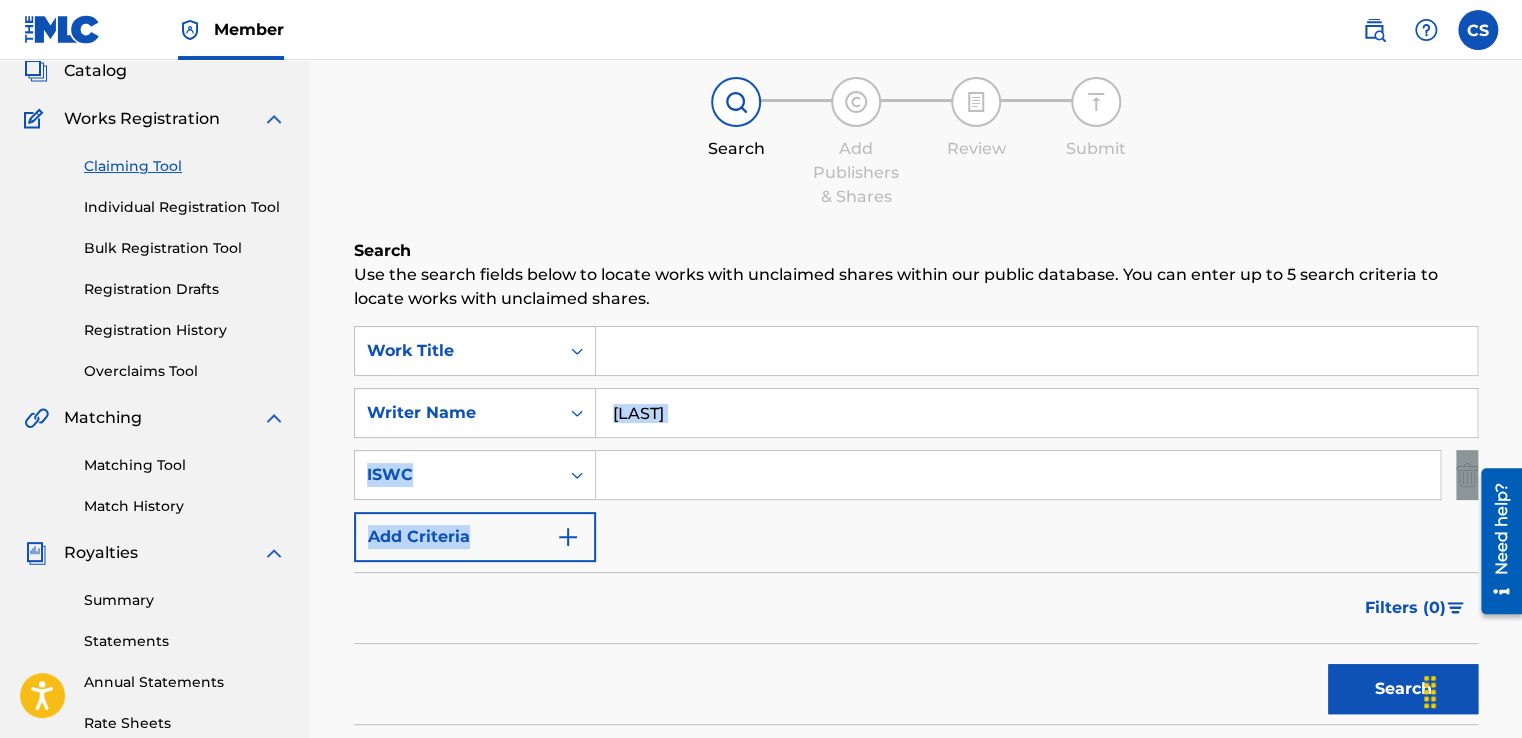 drag, startPoint x: 1520, startPoint y: 432, endPoint x: 1527, endPoint y: 533, distance: 101.24229 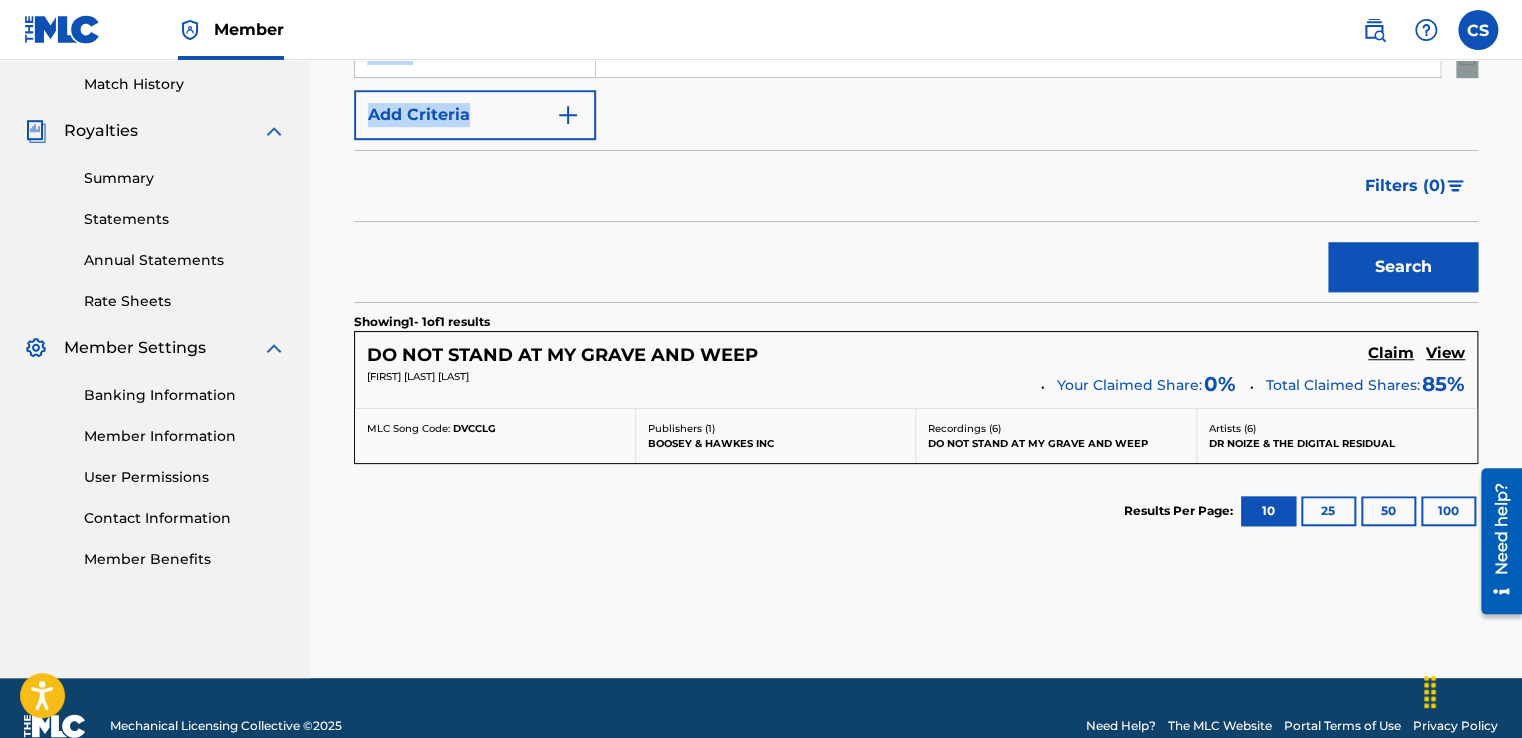 scroll, scrollTop: 552, scrollLeft: 0, axis: vertical 